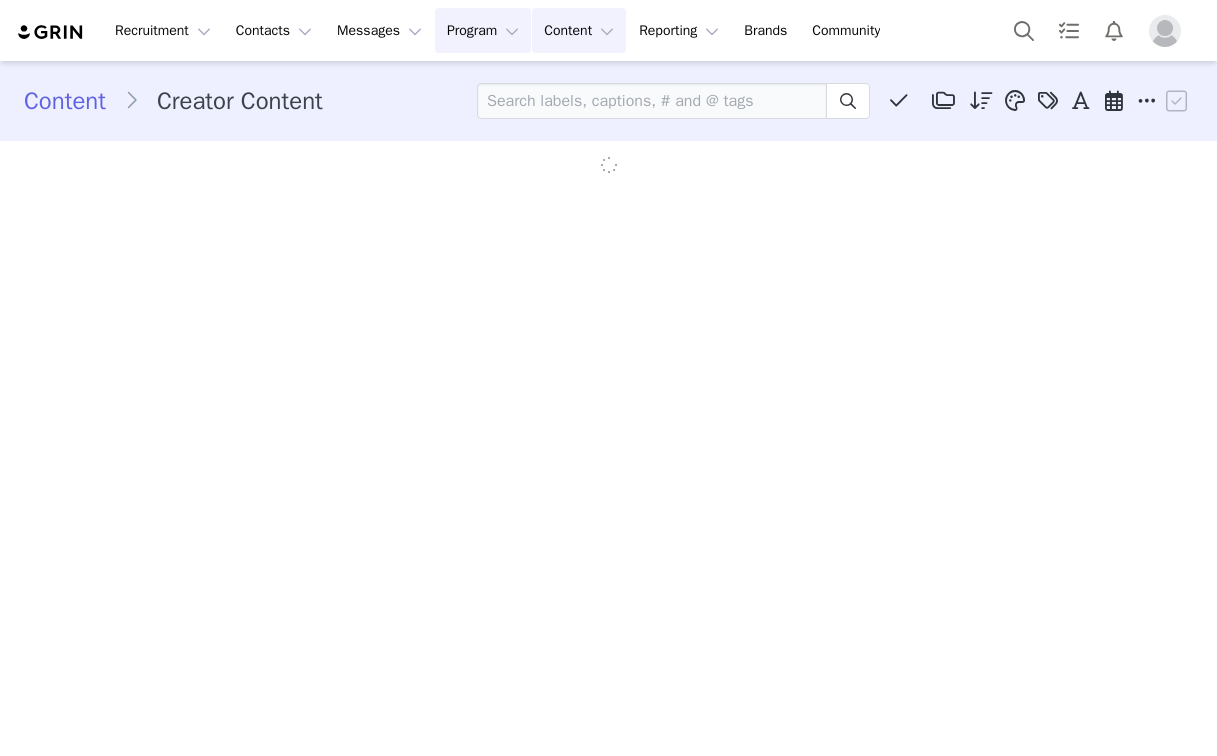 scroll, scrollTop: 0, scrollLeft: 0, axis: both 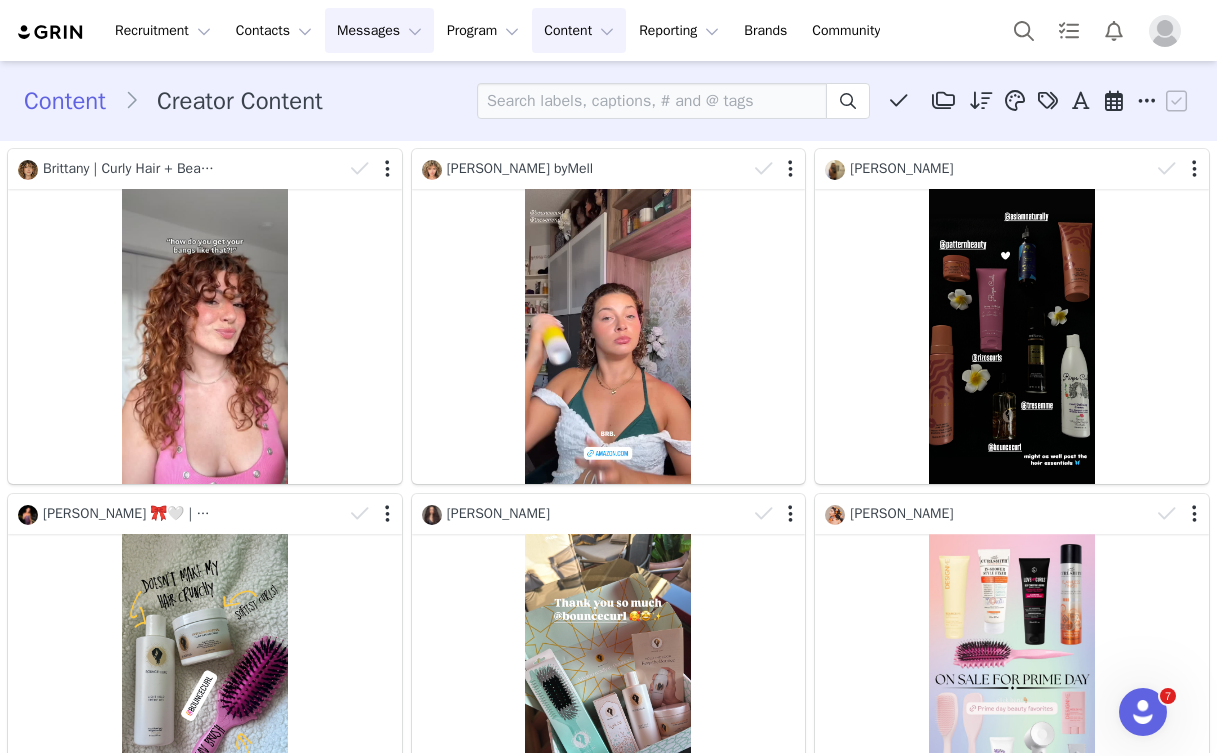 click on "Messages Messages" at bounding box center (379, 30) 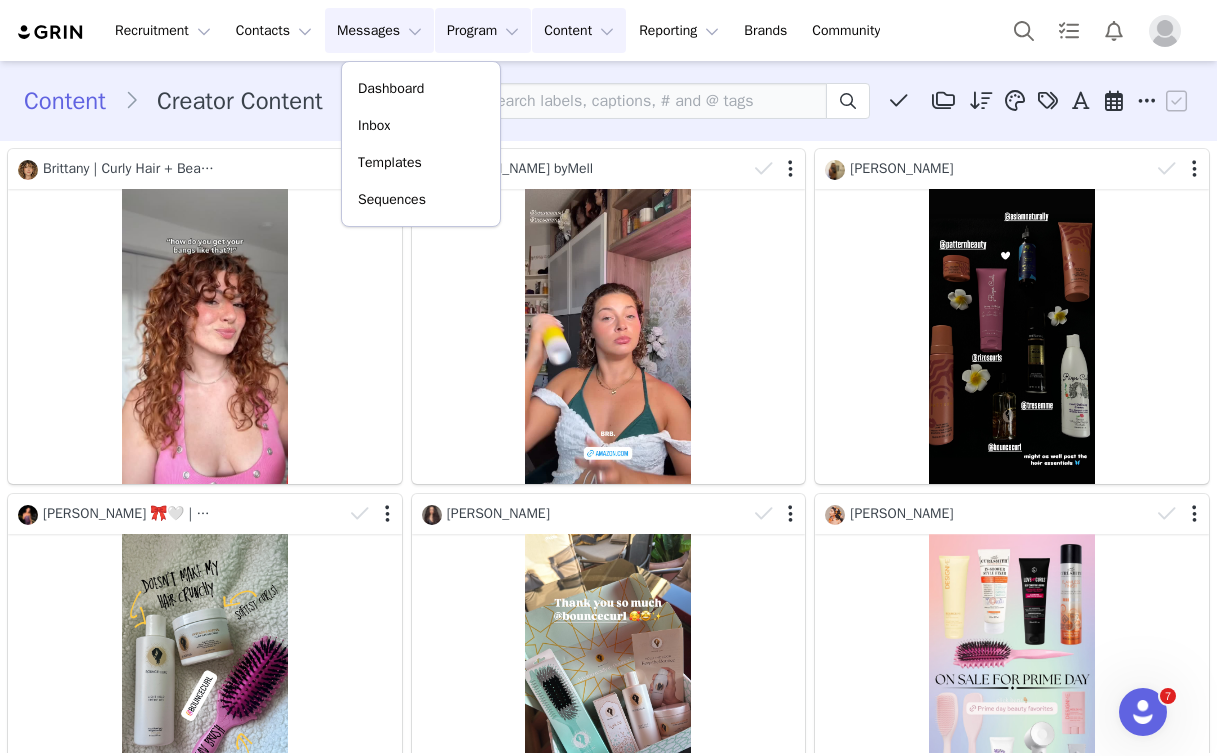 click on "Program Program" at bounding box center (483, 30) 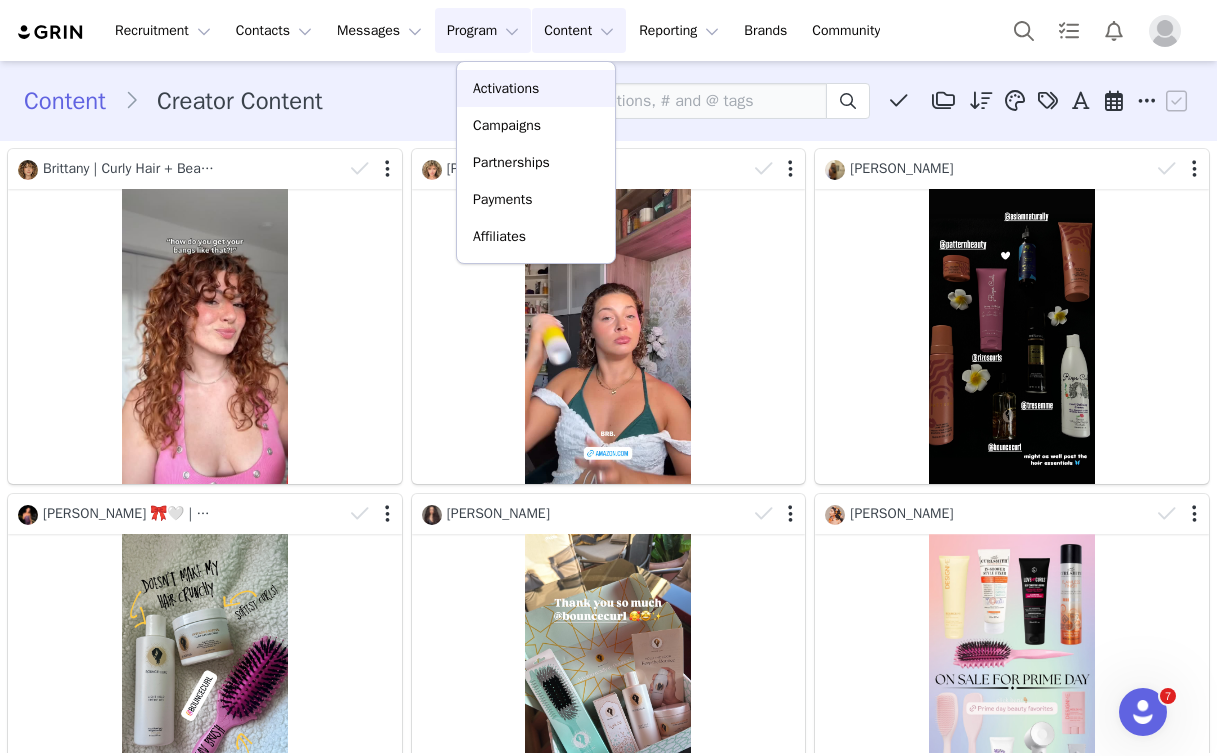 click on "Activations" at bounding box center [506, 88] 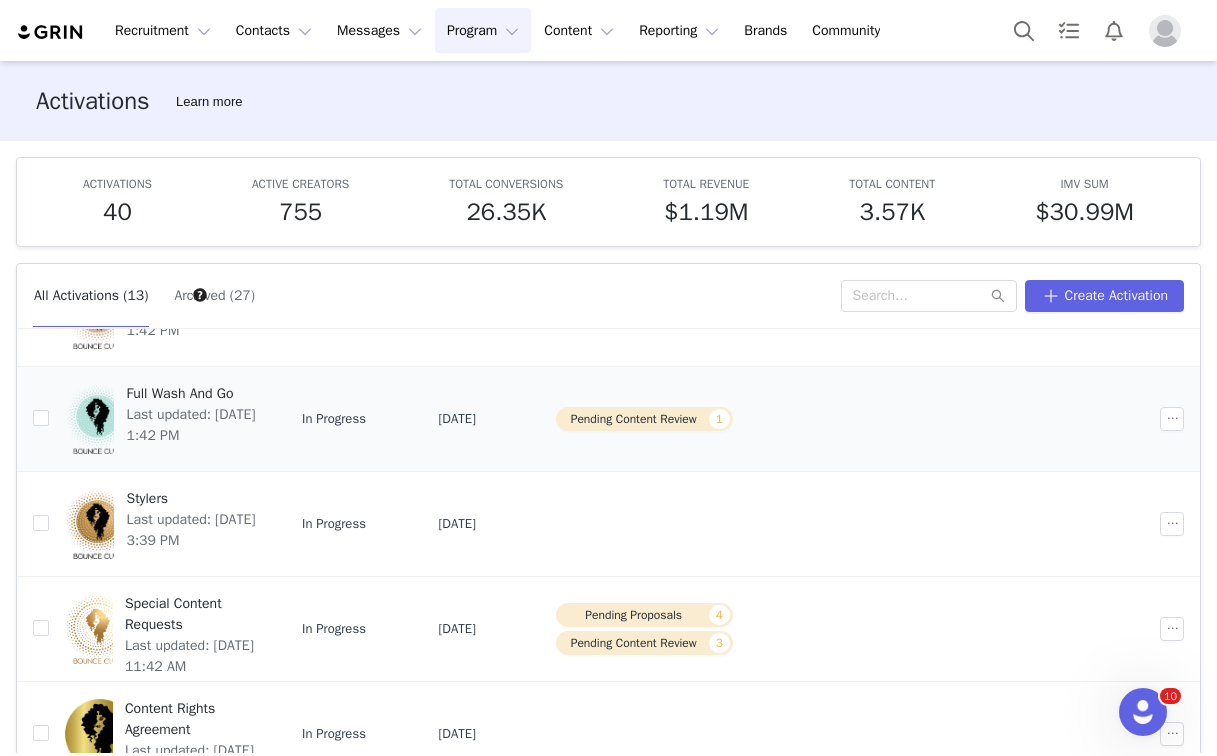 scroll, scrollTop: 658, scrollLeft: 0, axis: vertical 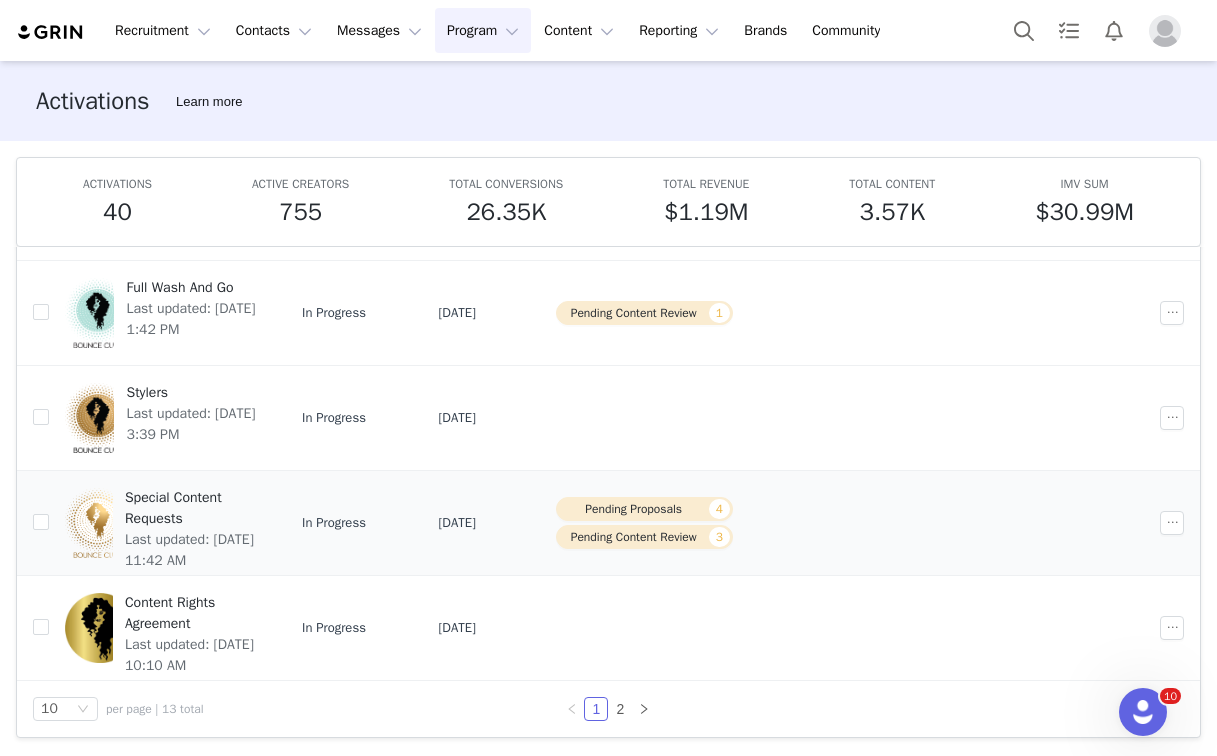 click on "Pending Proposals 4" at bounding box center (644, 509) 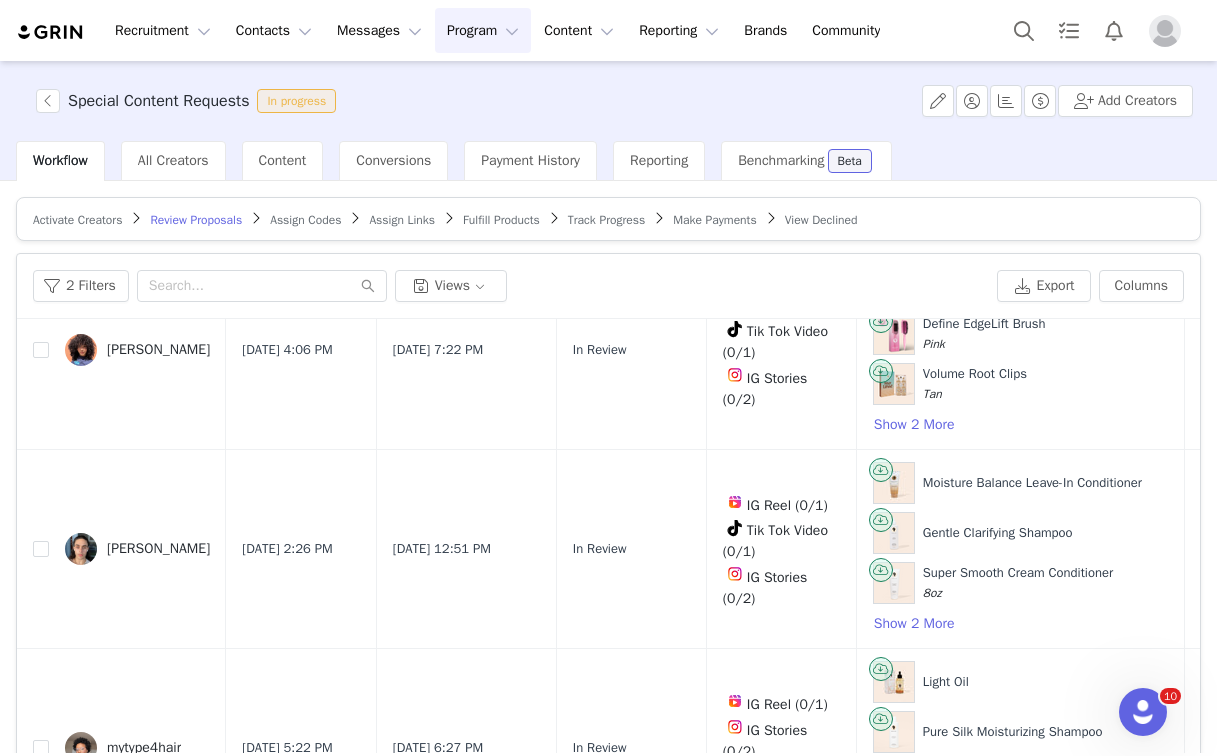 scroll, scrollTop: 367, scrollLeft: 0, axis: vertical 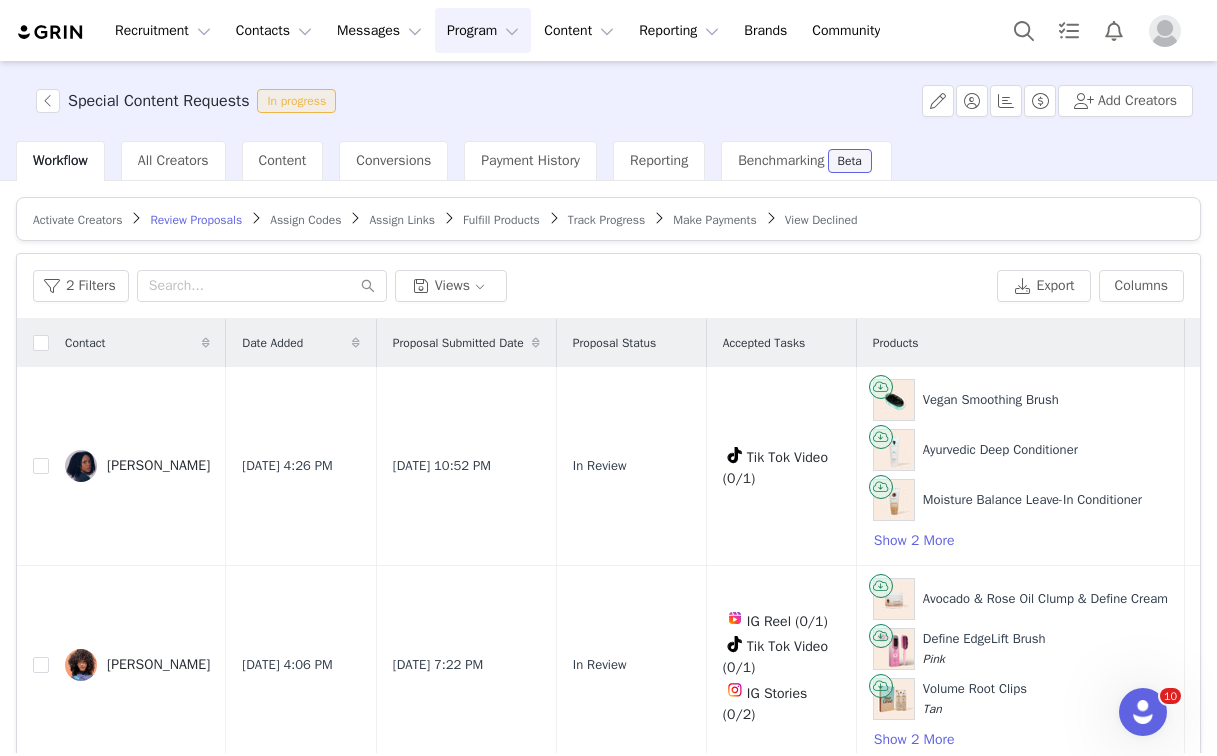 click on "Activate Creators Review Proposals Assign Codes Assign Links Fulfill Products Track Progress Make Payments View Declined" at bounding box center (608, 219) 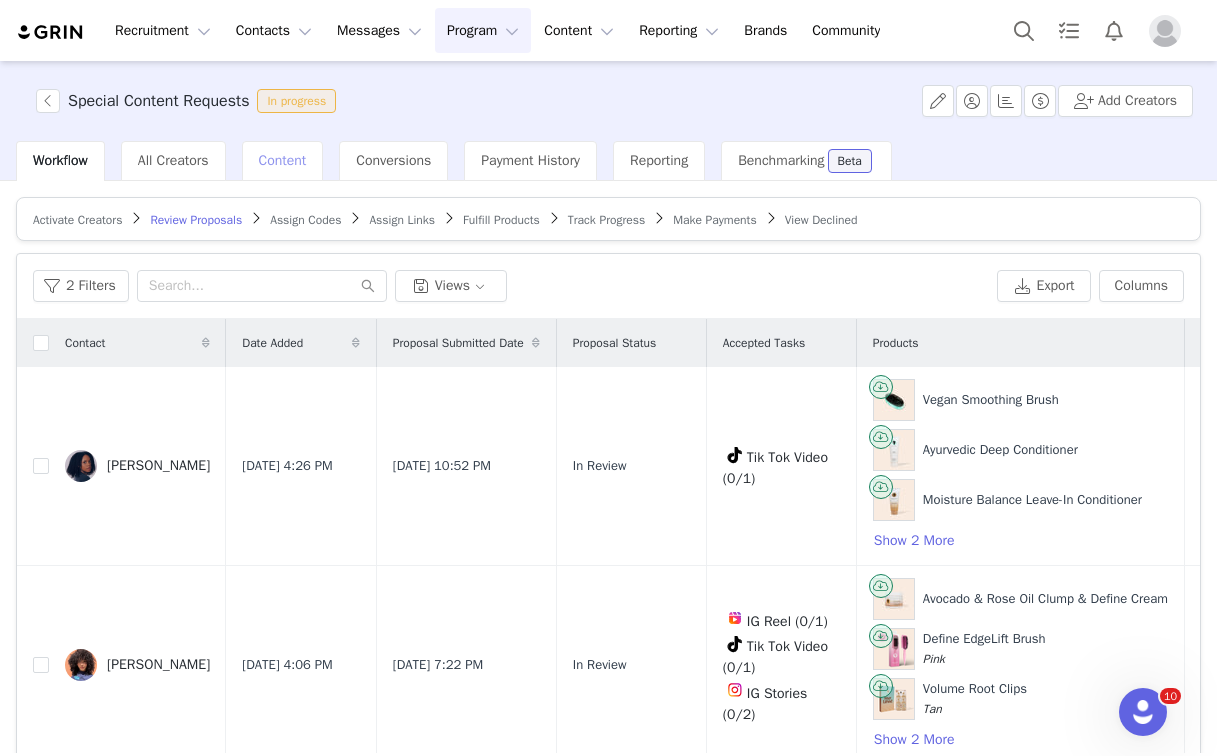 click on "Content" at bounding box center [283, 161] 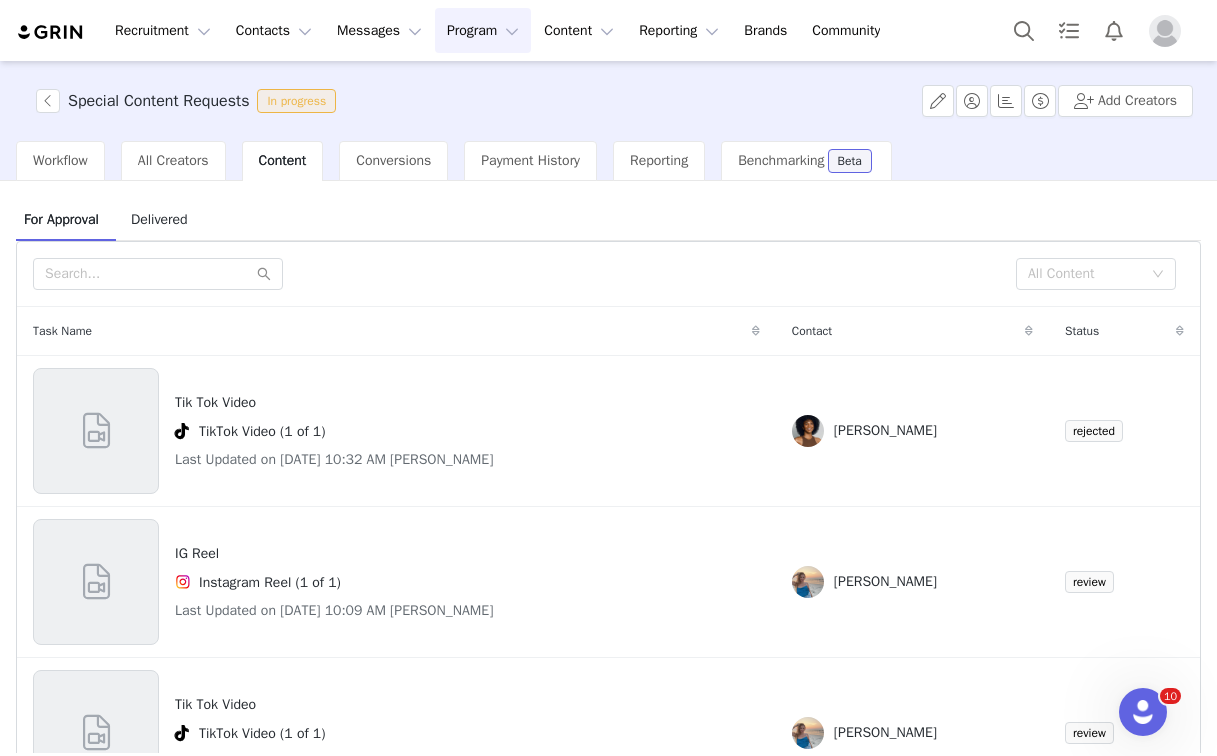 click on "All Content" at bounding box center (608, 274) 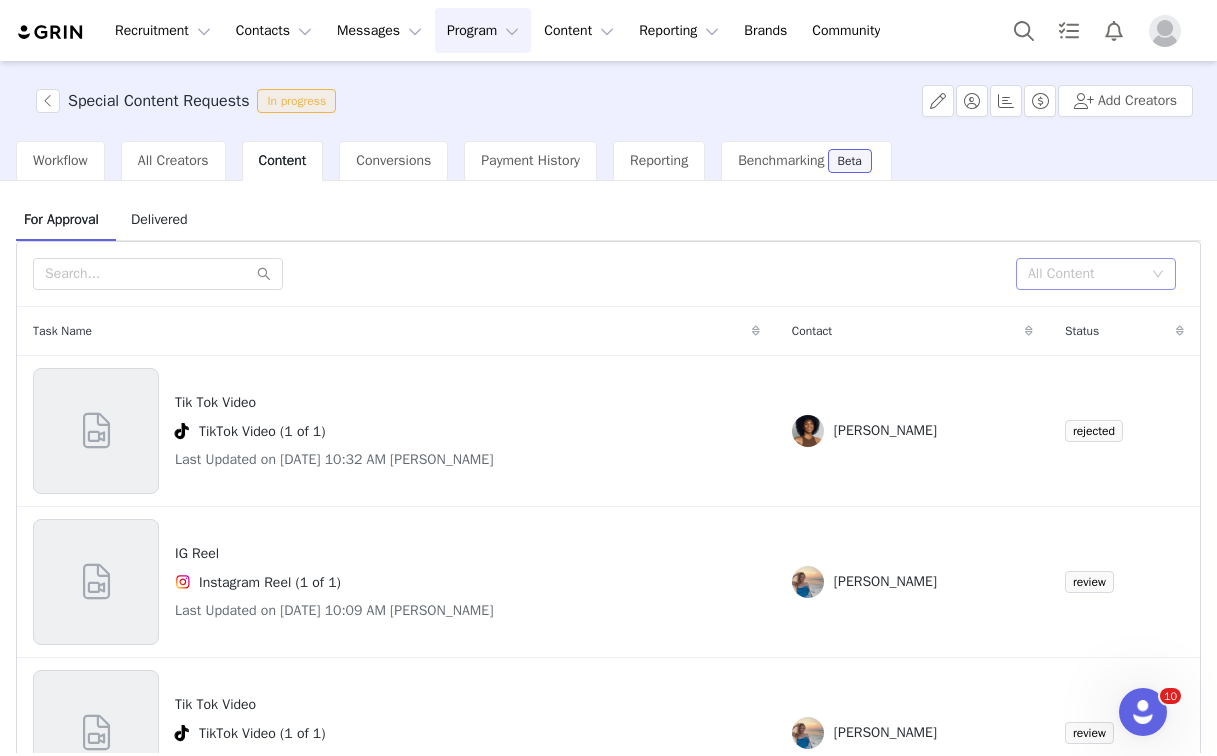 click on "All Content" at bounding box center (1085, 274) 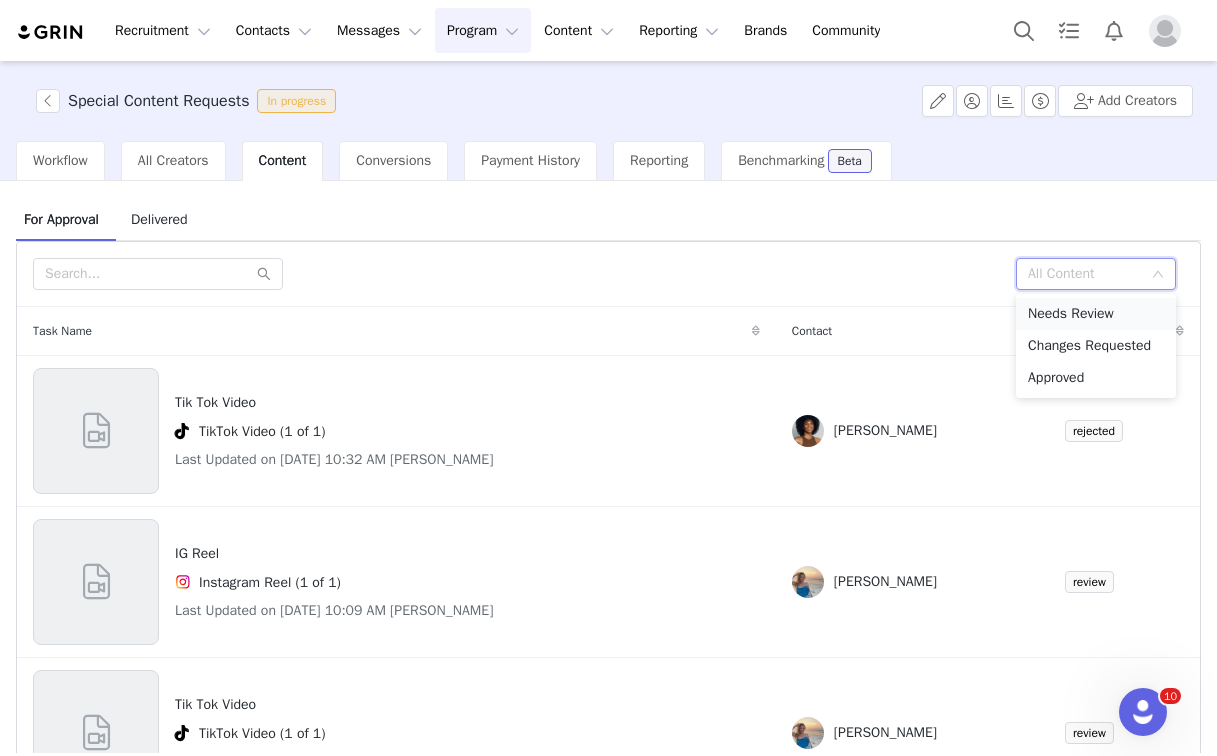 click on "Needs Review" at bounding box center [1096, 314] 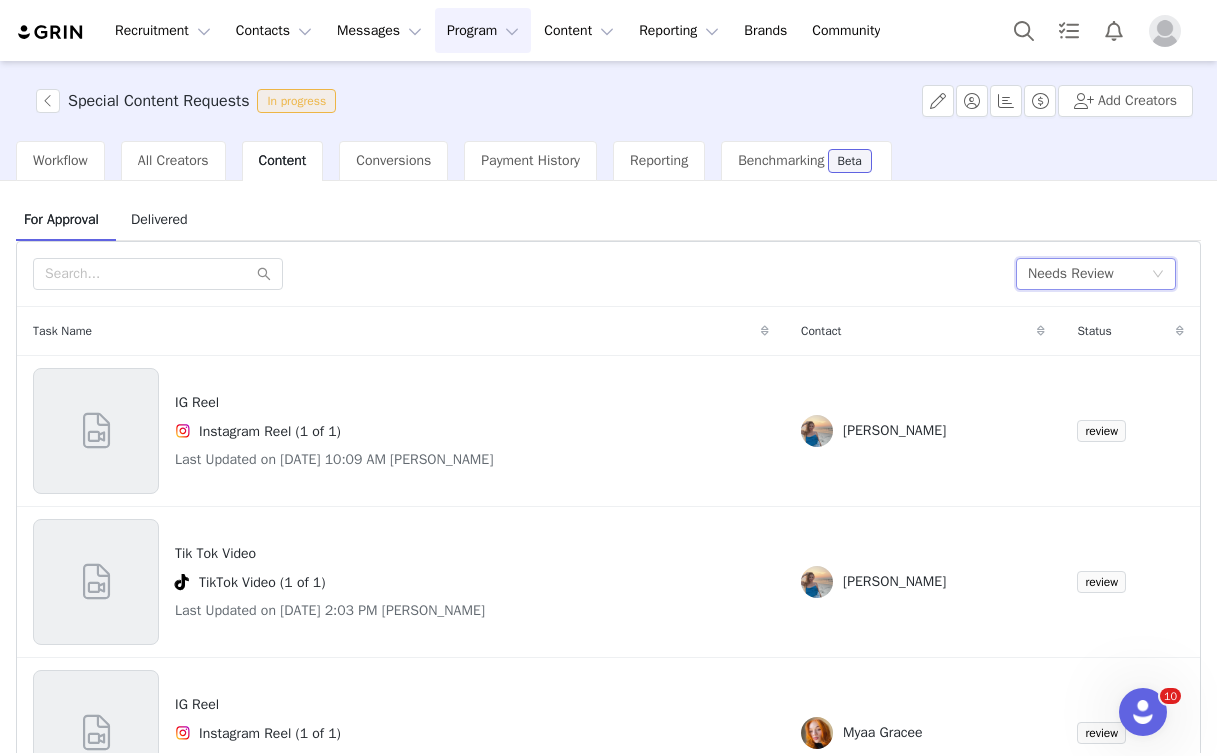 click at bounding box center [516, 274] 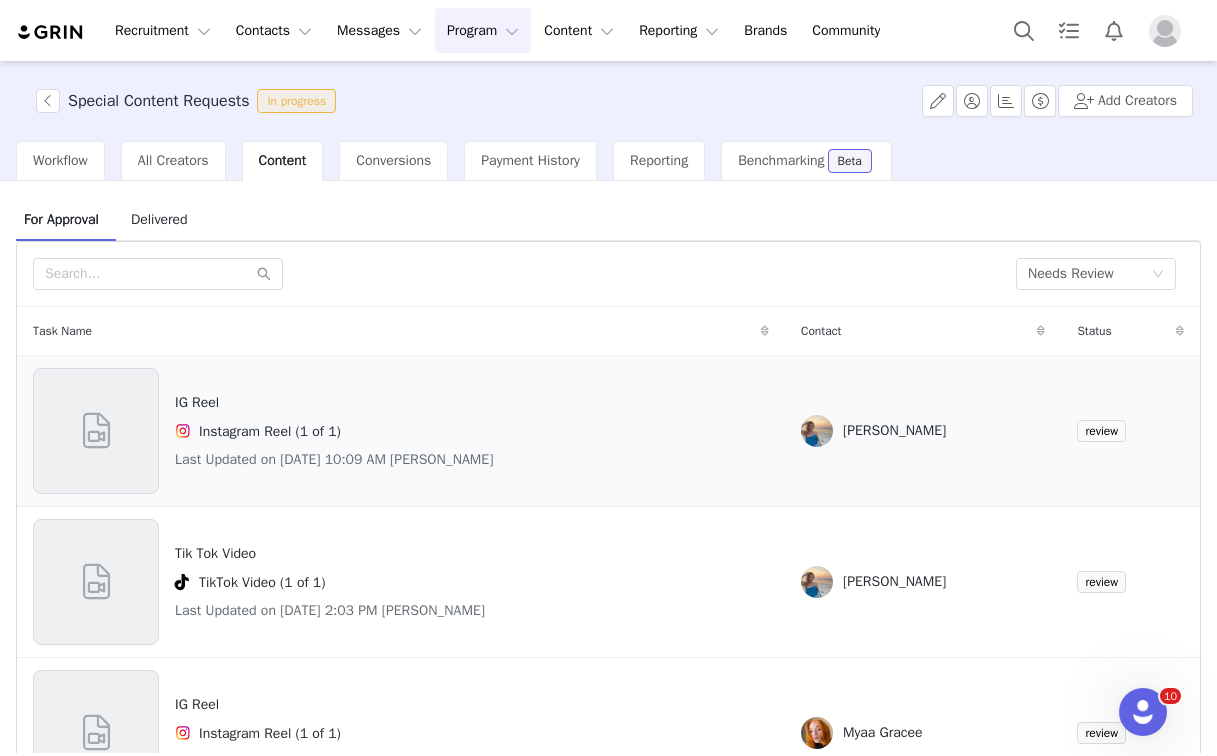 scroll, scrollTop: 45, scrollLeft: 0, axis: vertical 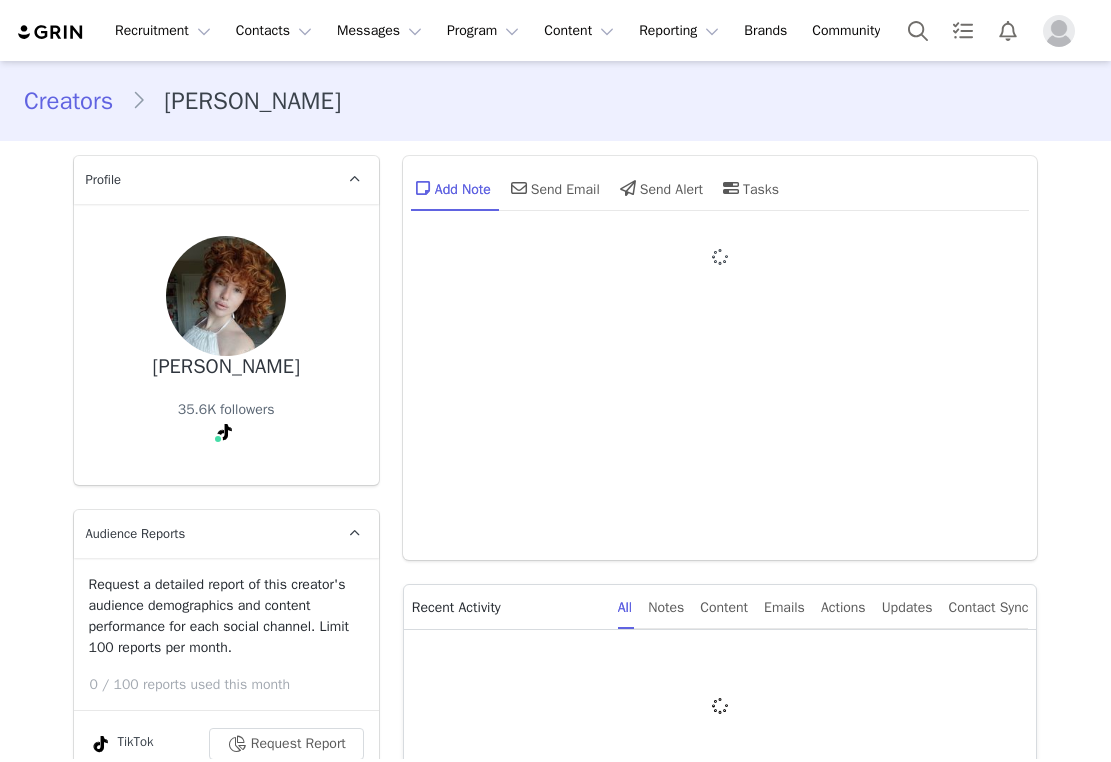type on "+1 ([GEOGRAPHIC_DATA])" 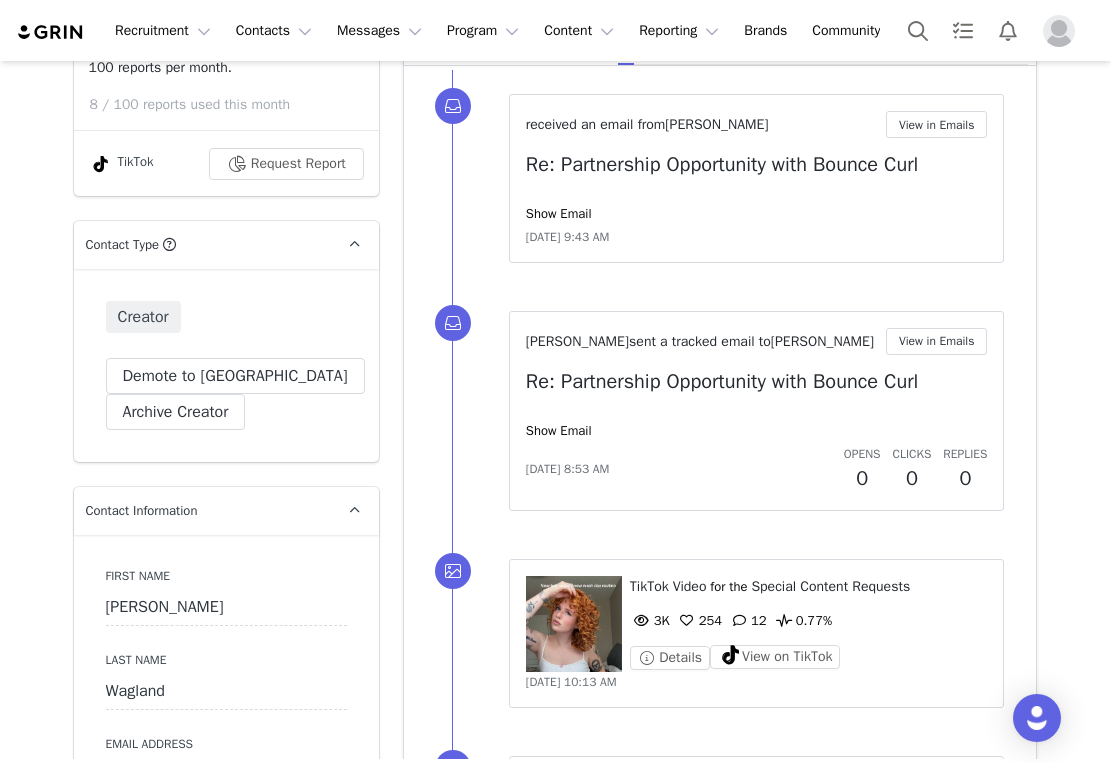 scroll, scrollTop: 0, scrollLeft: 0, axis: both 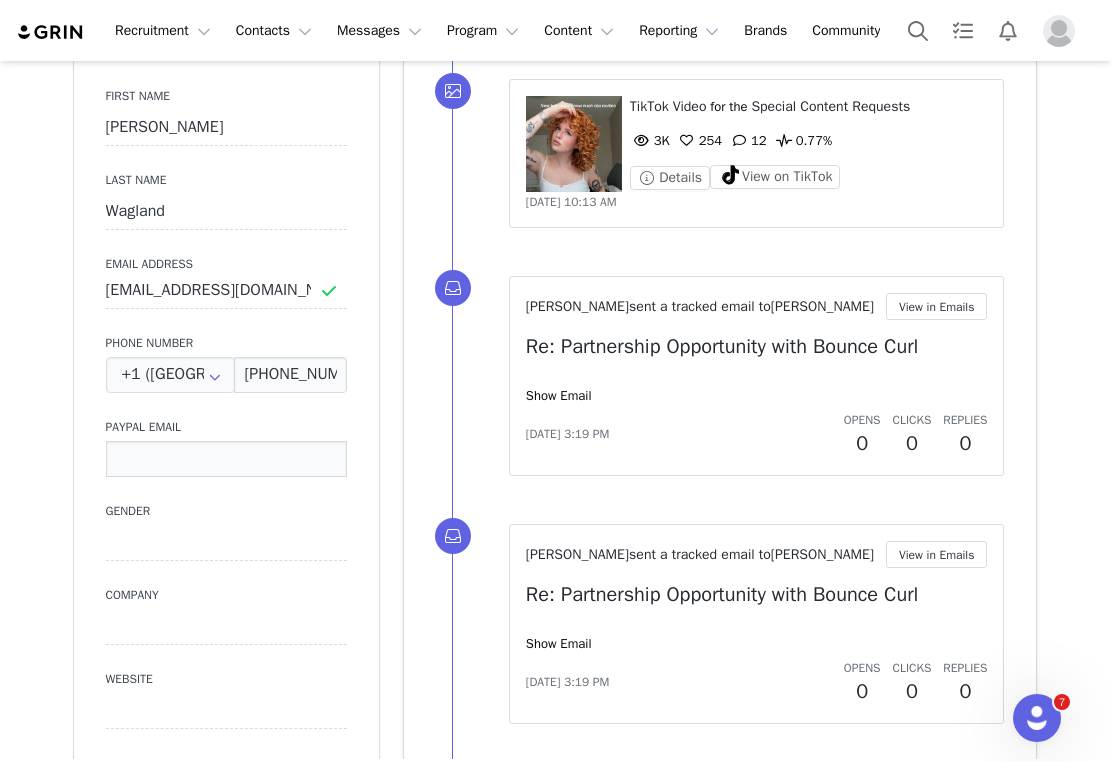 click at bounding box center [226, 459] 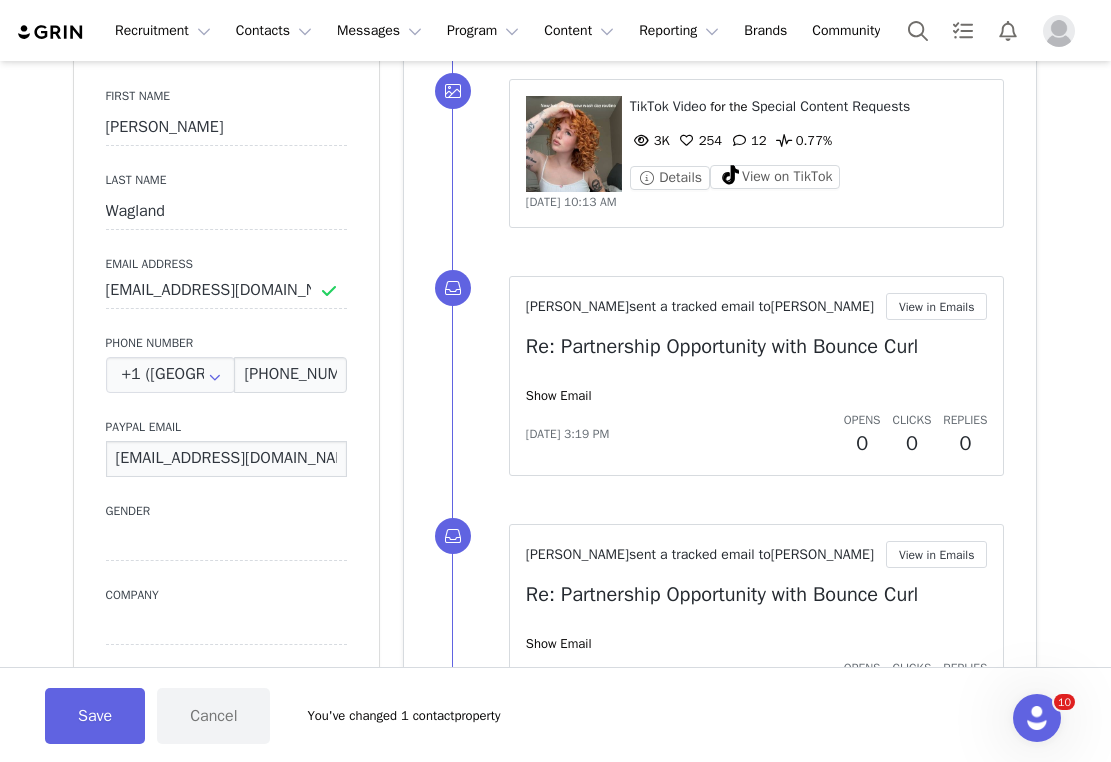 type on "[EMAIL_ADDRESS][DOMAIN_NAME]" 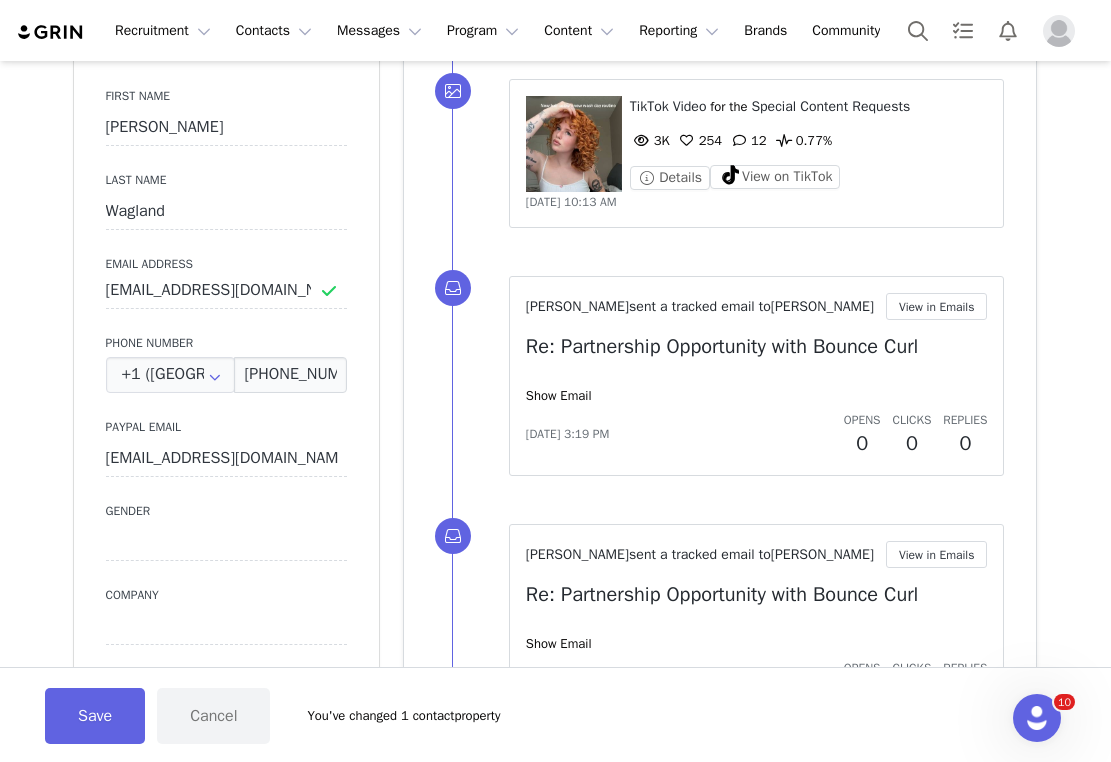 click on "Save   Cancel   You've changed 1 contact   property" at bounding box center [555, 714] 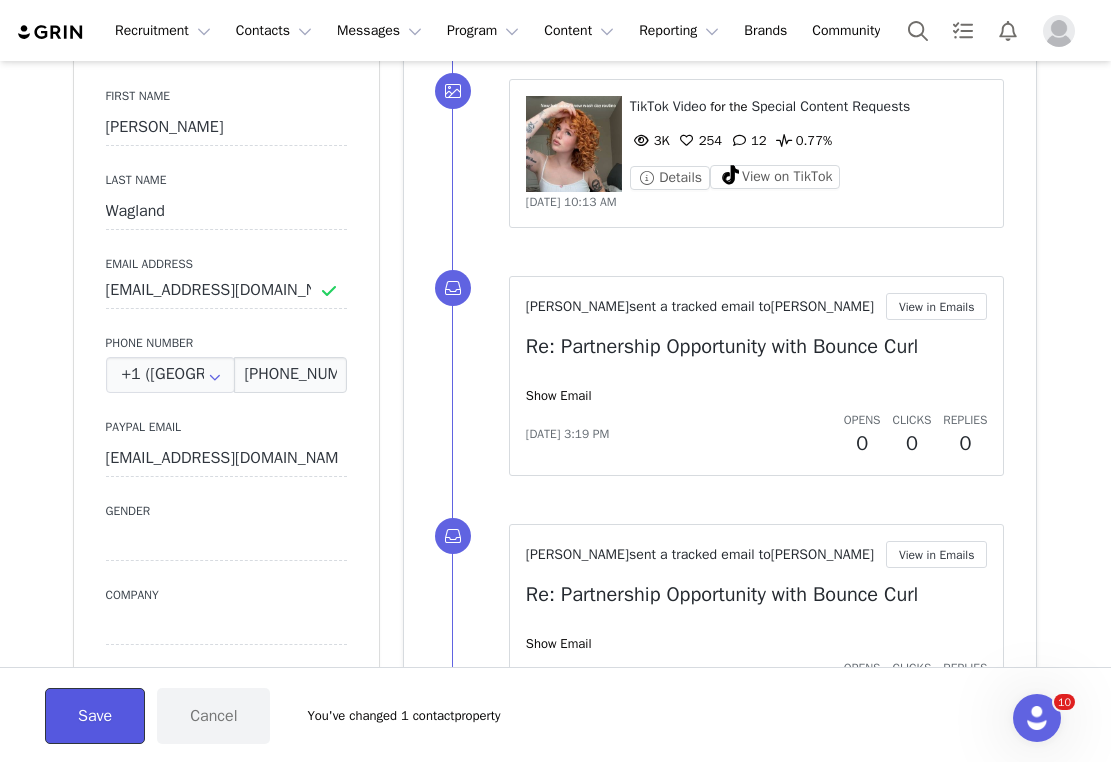 click on "Save" at bounding box center (95, 716) 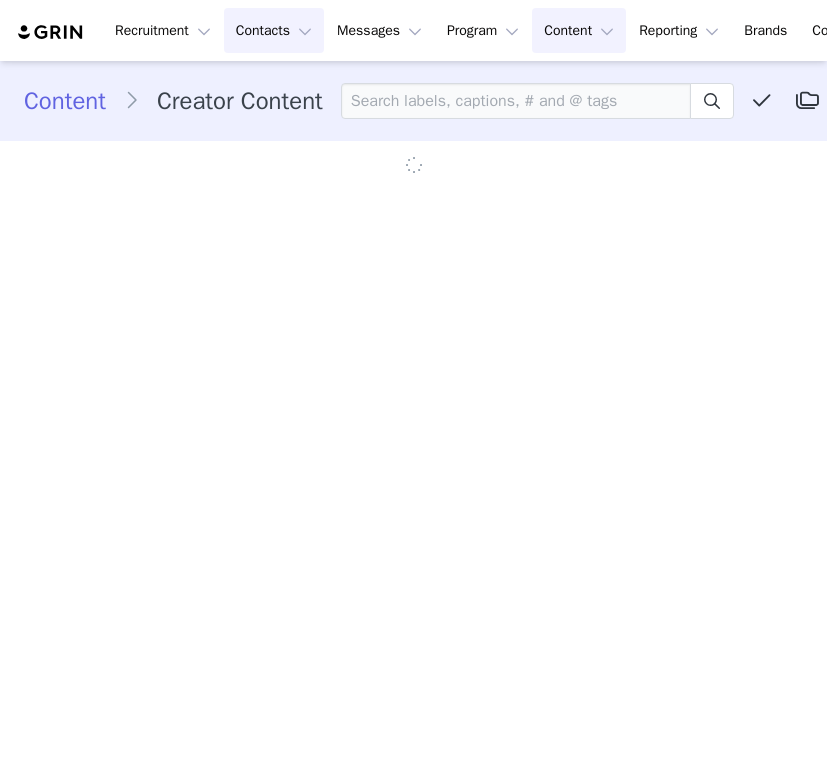 scroll, scrollTop: 0, scrollLeft: 0, axis: both 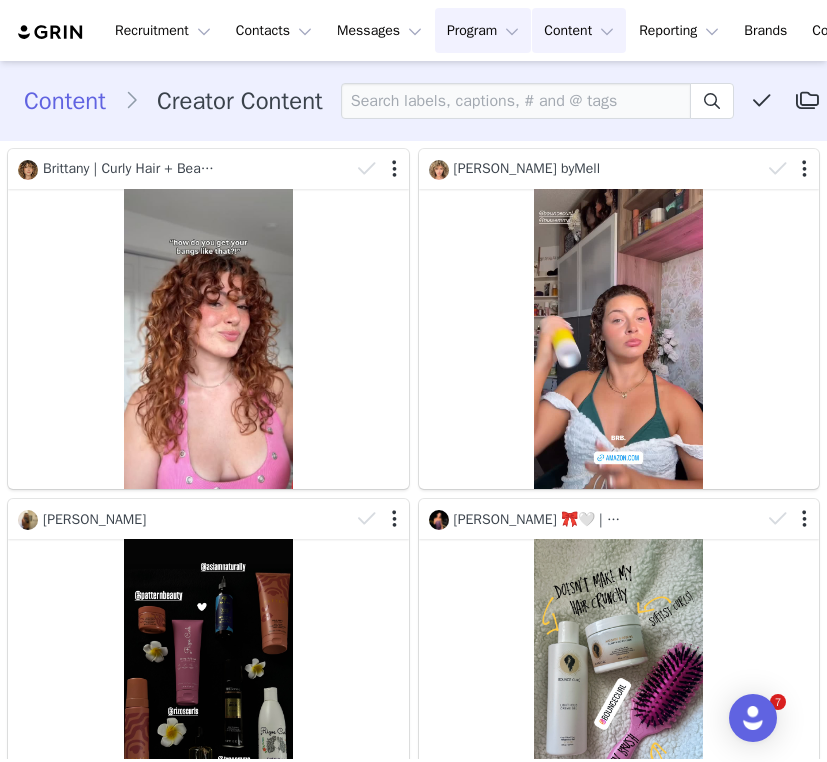 click on "Program Program" at bounding box center [483, 30] 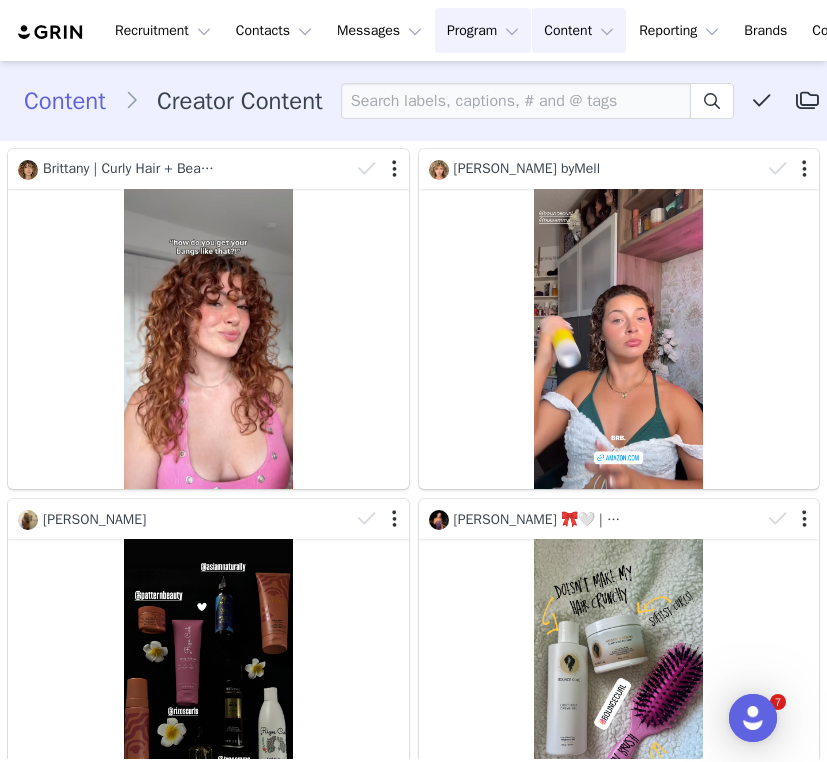 scroll, scrollTop: 0, scrollLeft: 0, axis: both 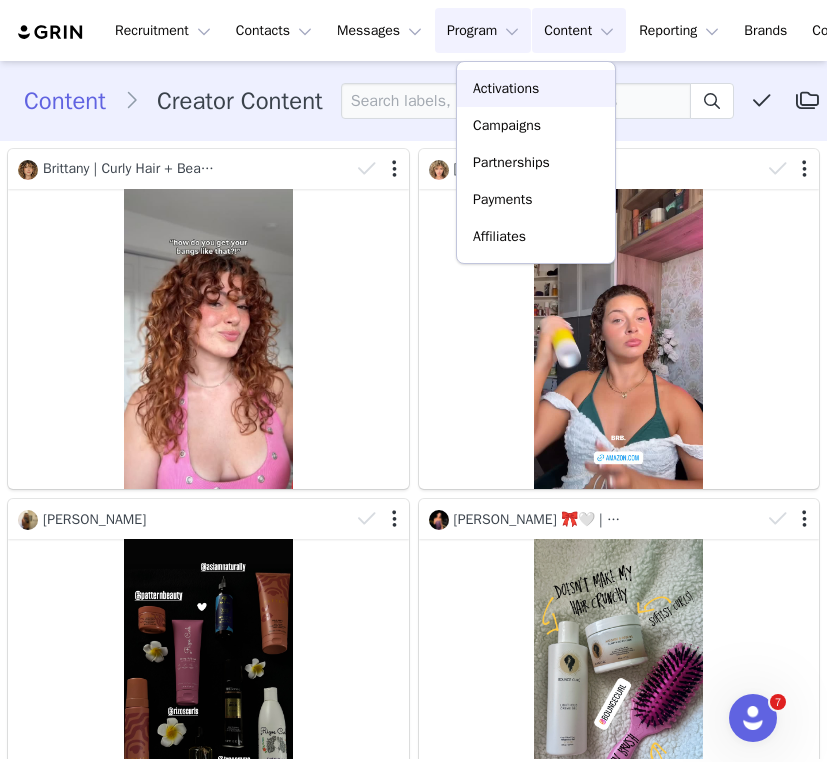 click on "Activations" at bounding box center [506, 88] 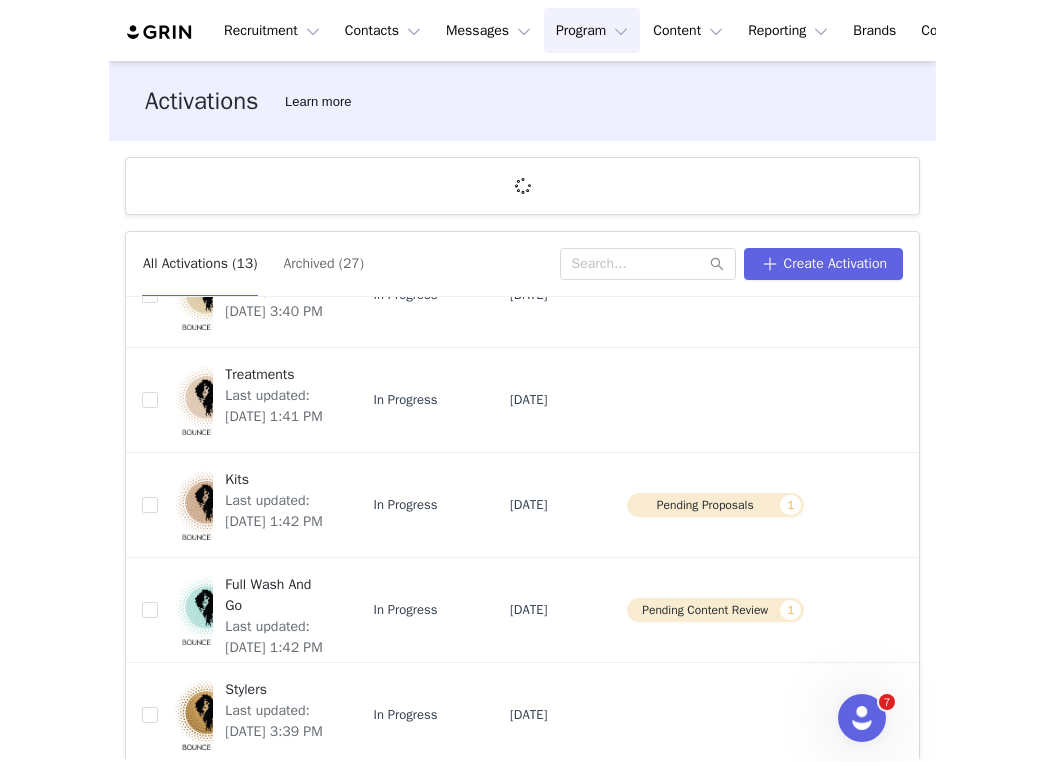 scroll, scrollTop: 652, scrollLeft: 0, axis: vertical 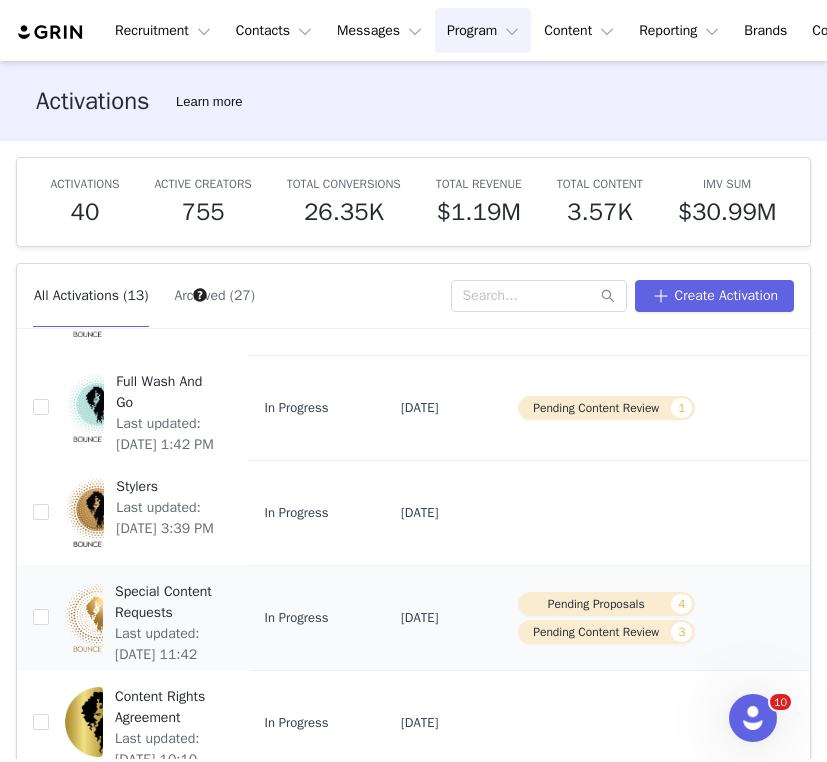 click on "Pending Proposals 4 Pending Content Review 3" at bounding box center (606, 617) 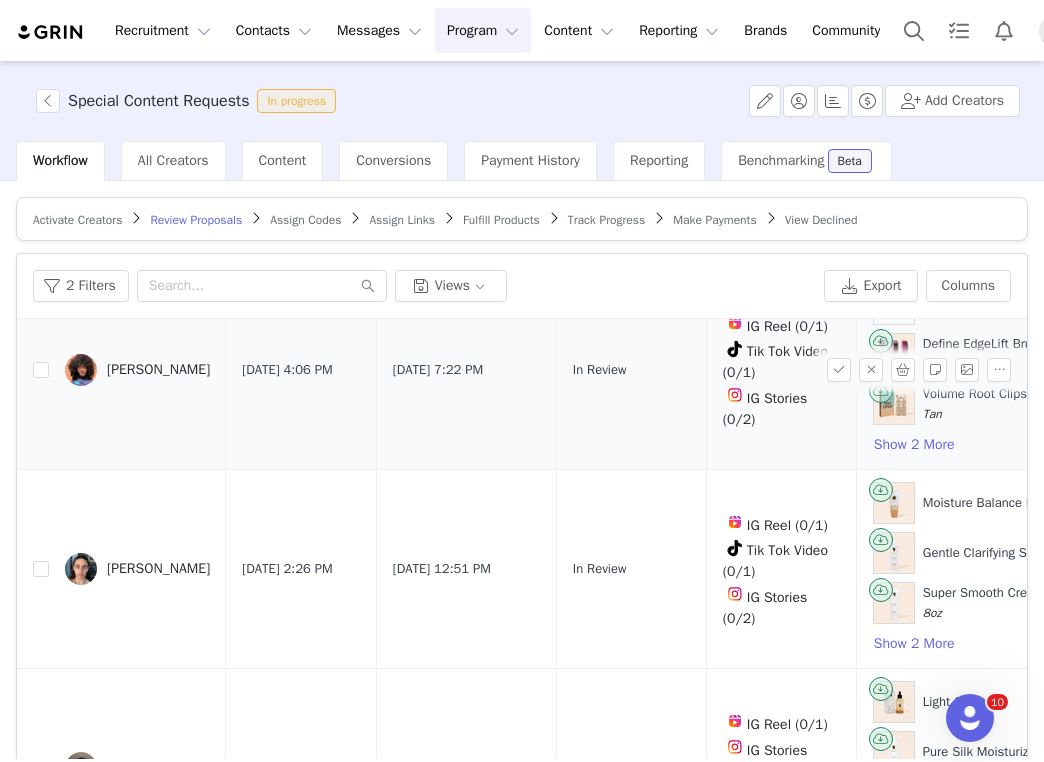 scroll, scrollTop: 367, scrollLeft: 0, axis: vertical 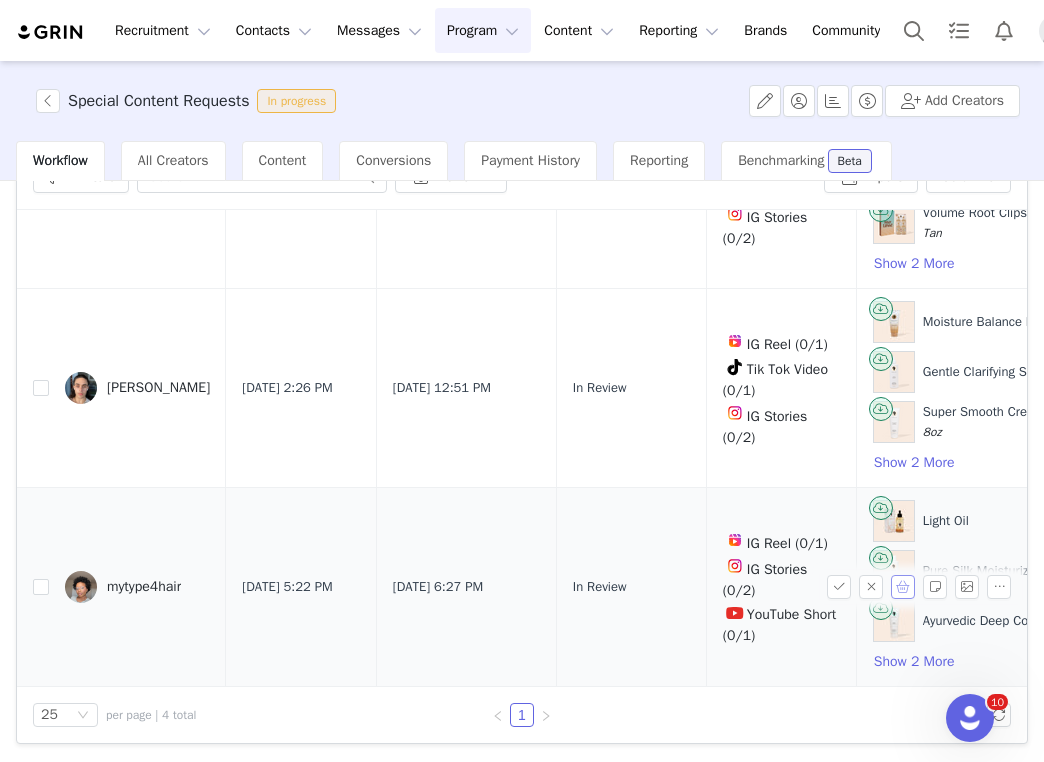 click at bounding box center (903, 587) 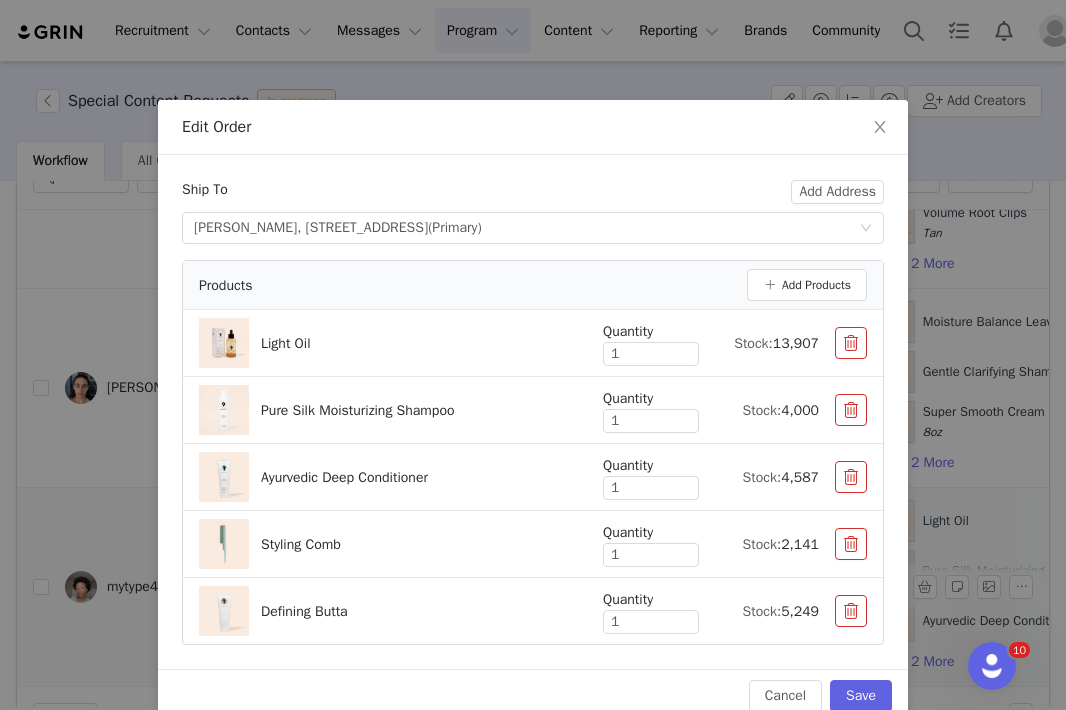 click on "Stock:  5,249" at bounding box center (767, 611) 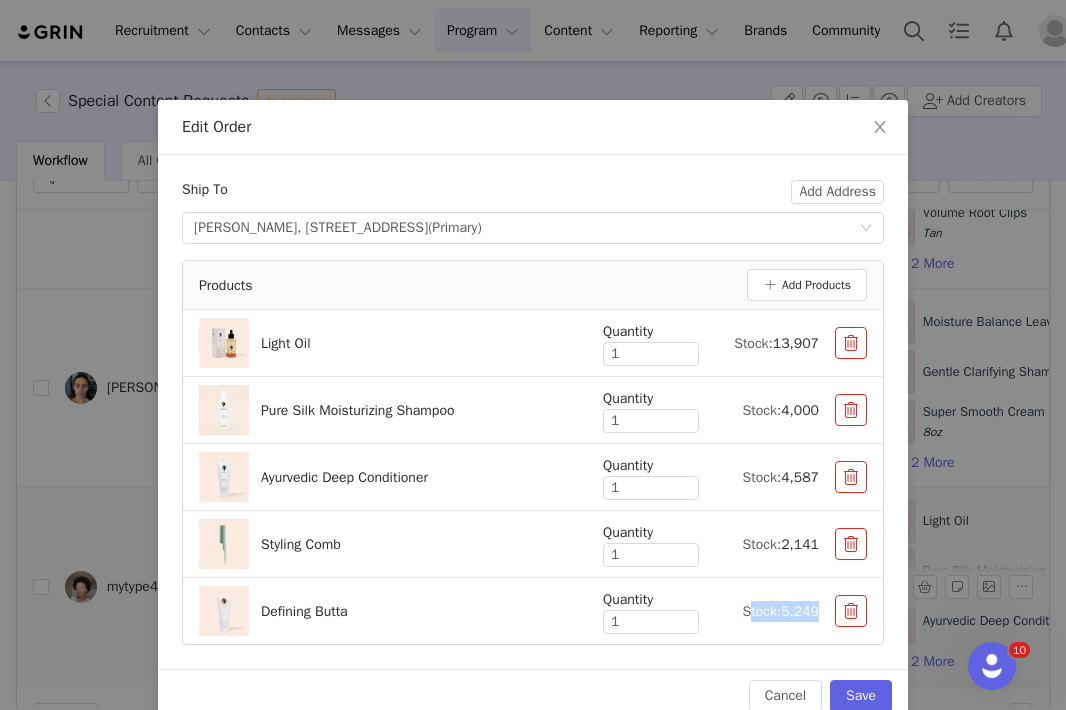 click on "Stock:  5,249" at bounding box center (767, 611) 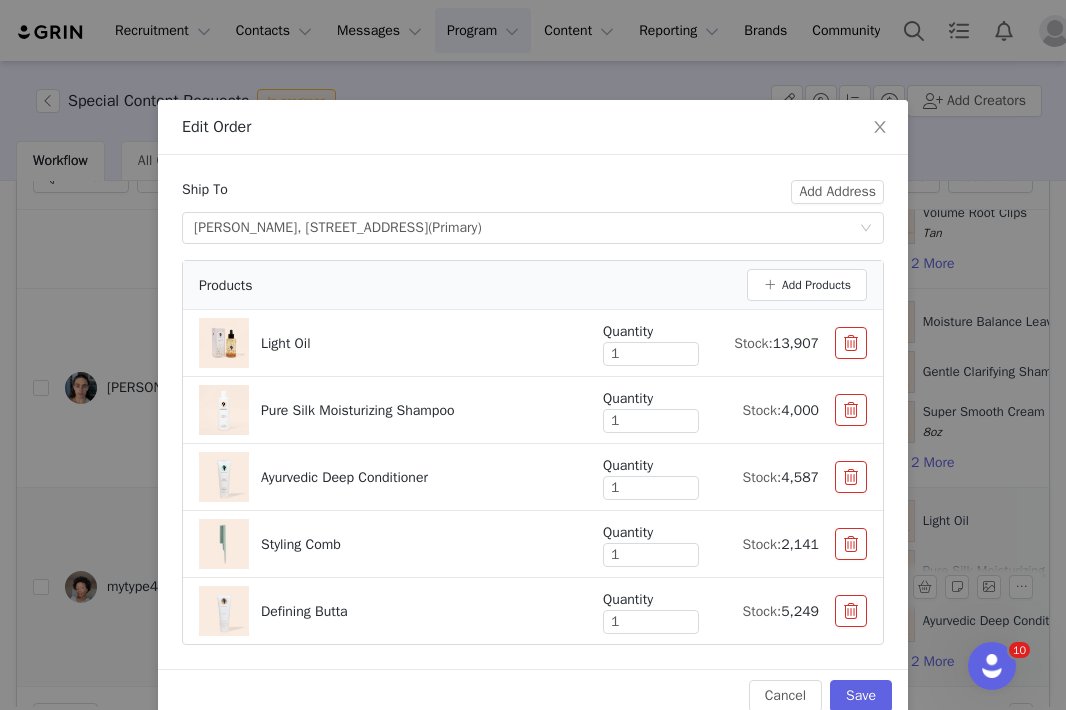 click on "5,249" at bounding box center (800, 611) 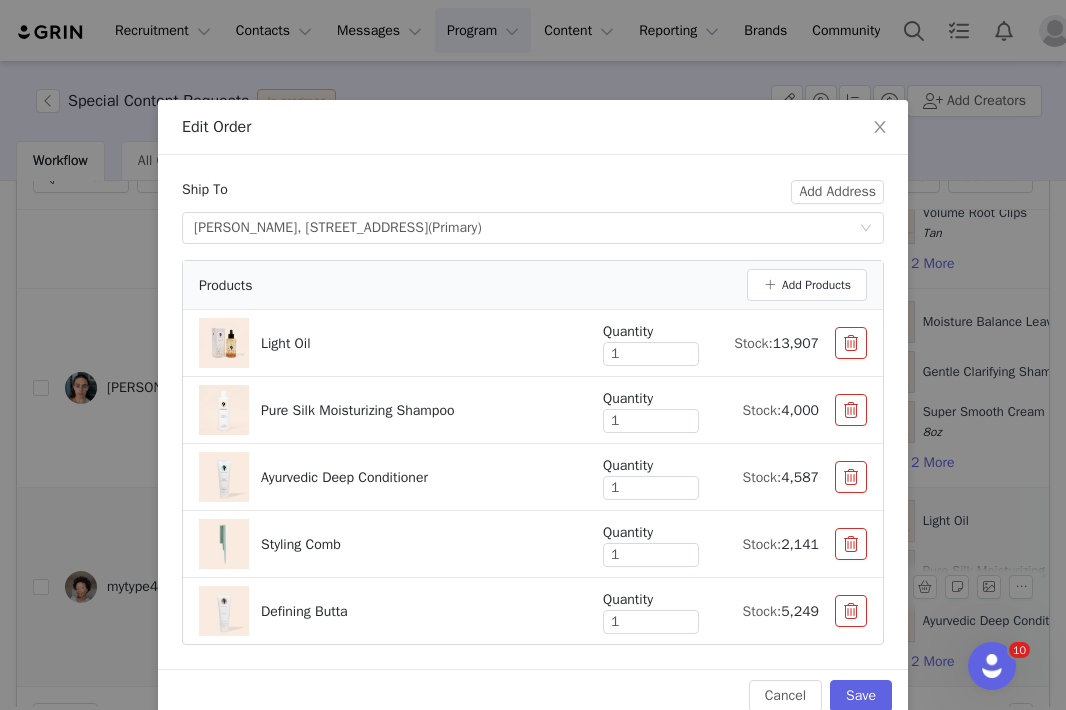 click at bounding box center (851, 611) 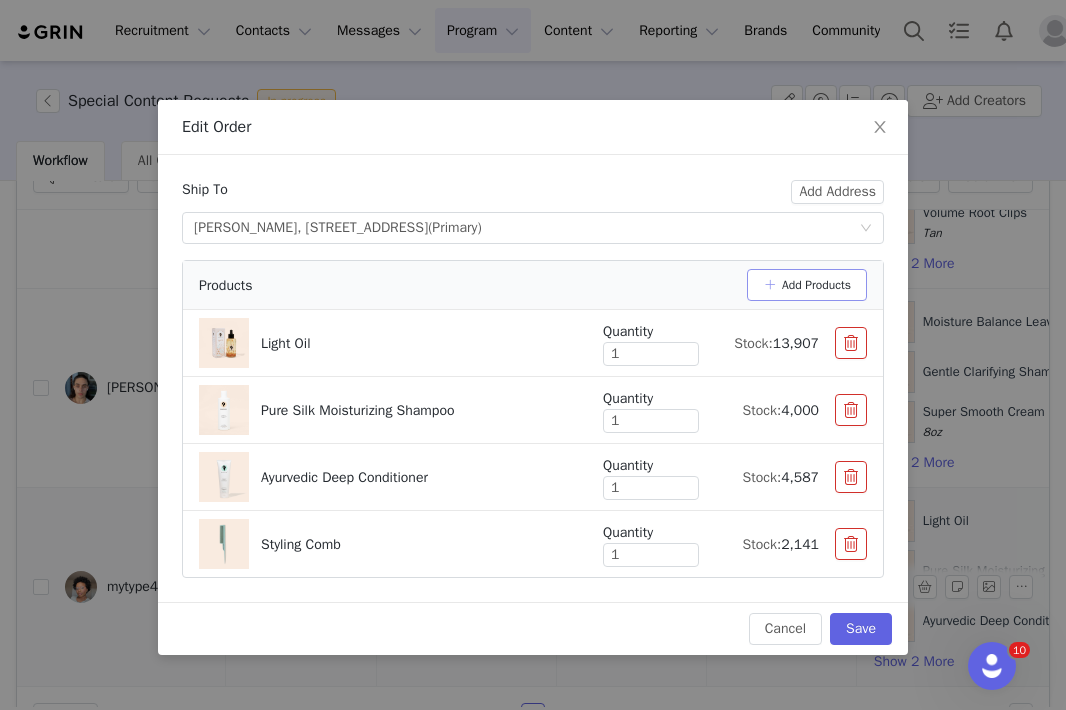 click on "Add Products" at bounding box center [807, 285] 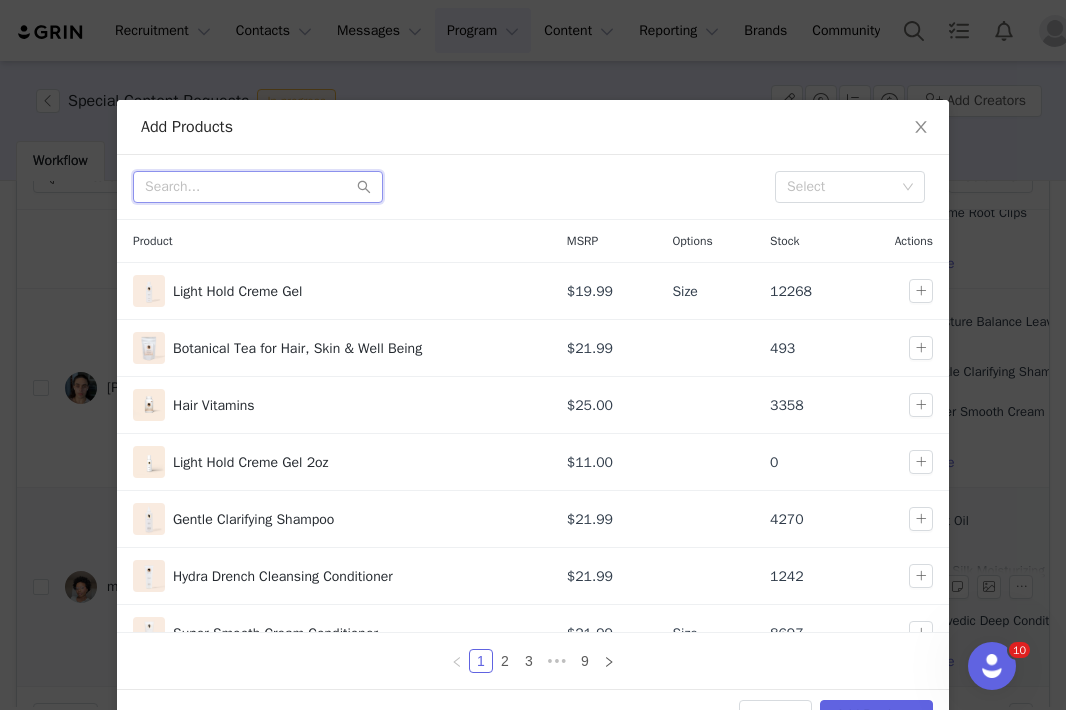 click at bounding box center [258, 187] 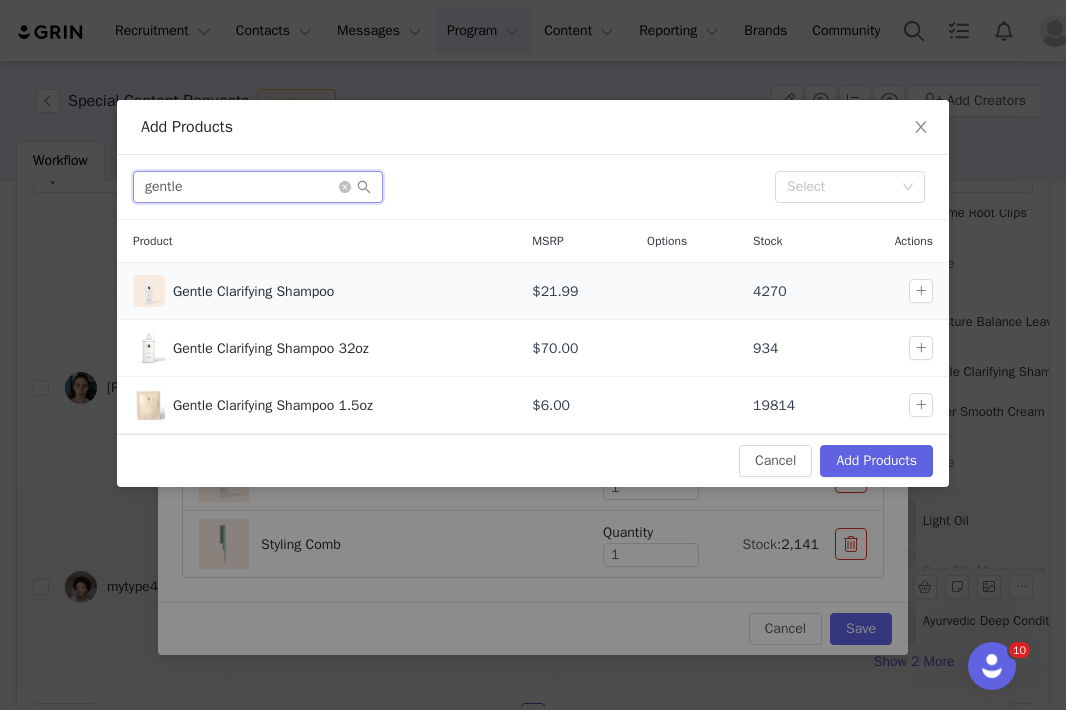 type on "gentle" 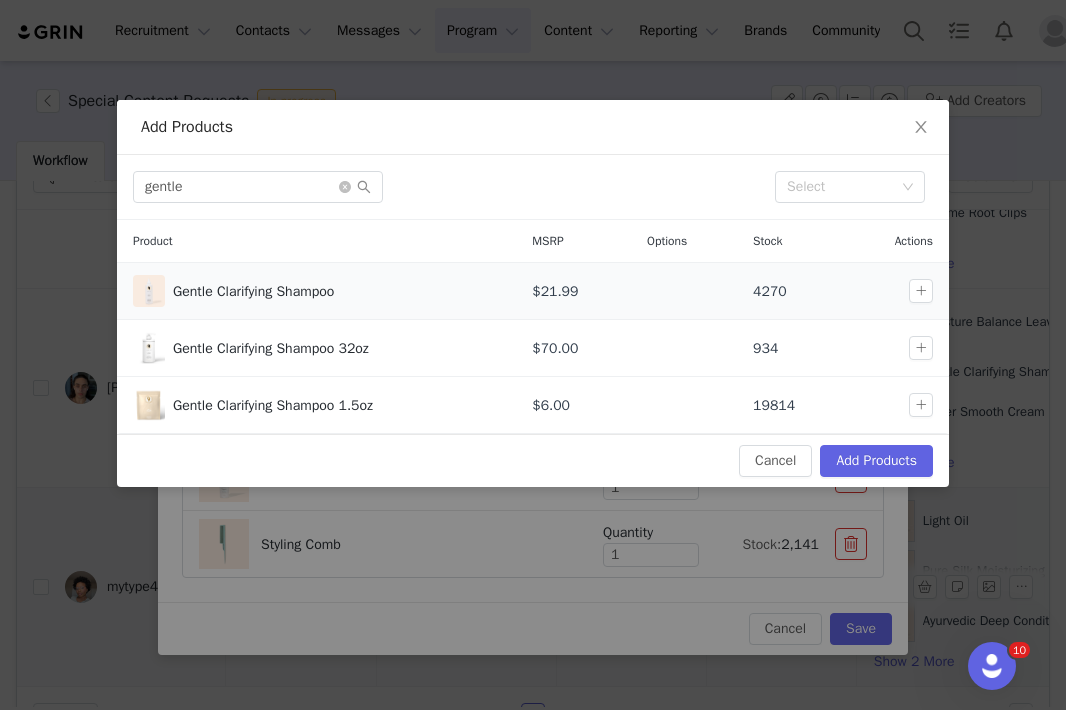 click at bounding box center (897, 291) 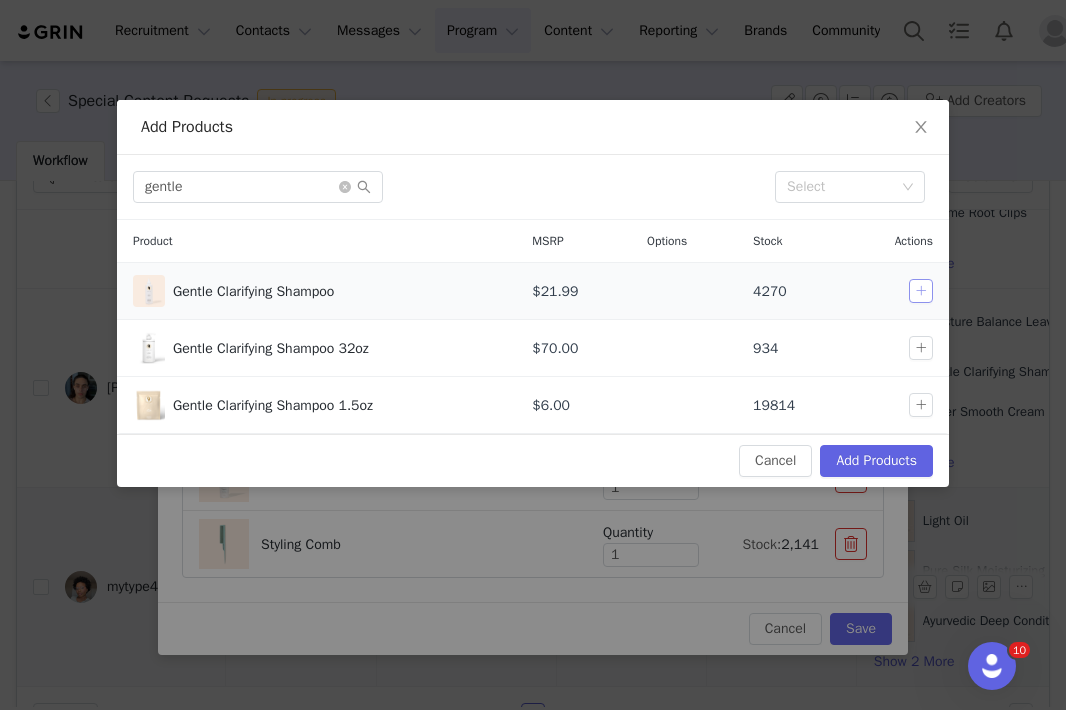 click at bounding box center (921, 291) 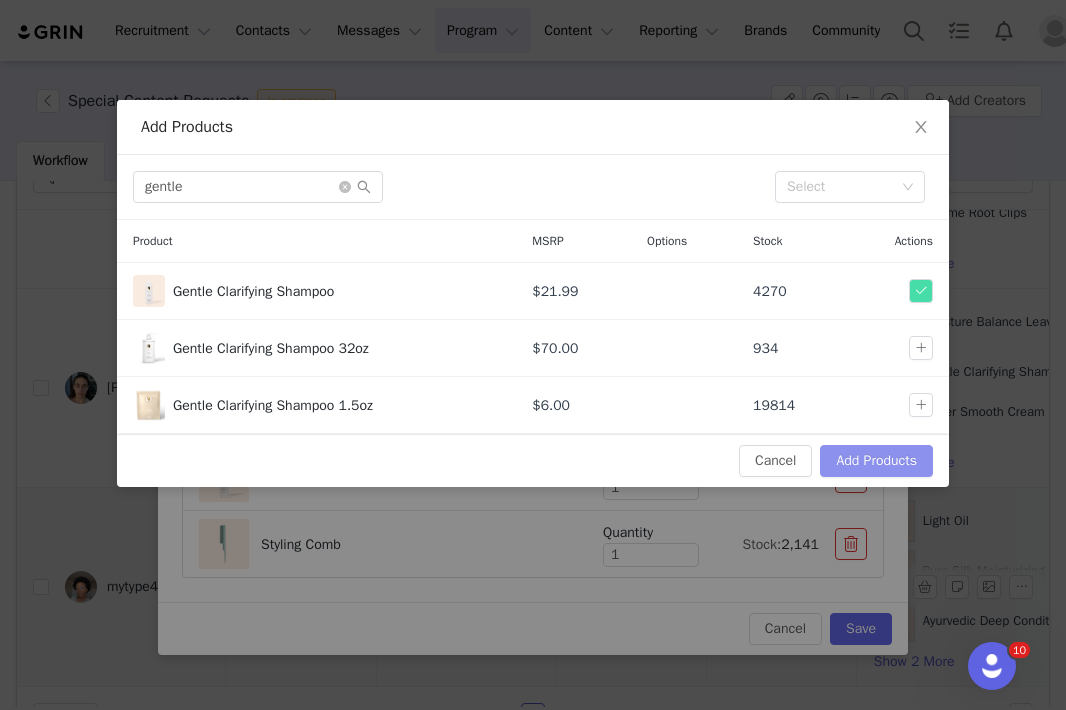 click on "Add Products" at bounding box center (876, 461) 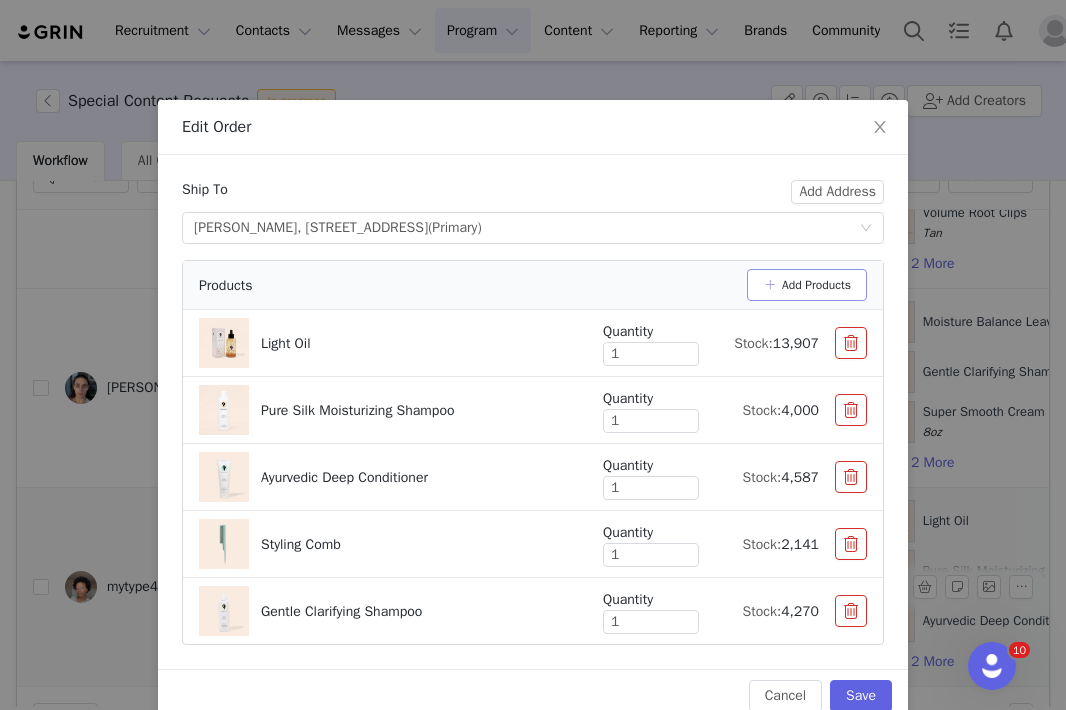 click on "Add Products" at bounding box center (807, 285) 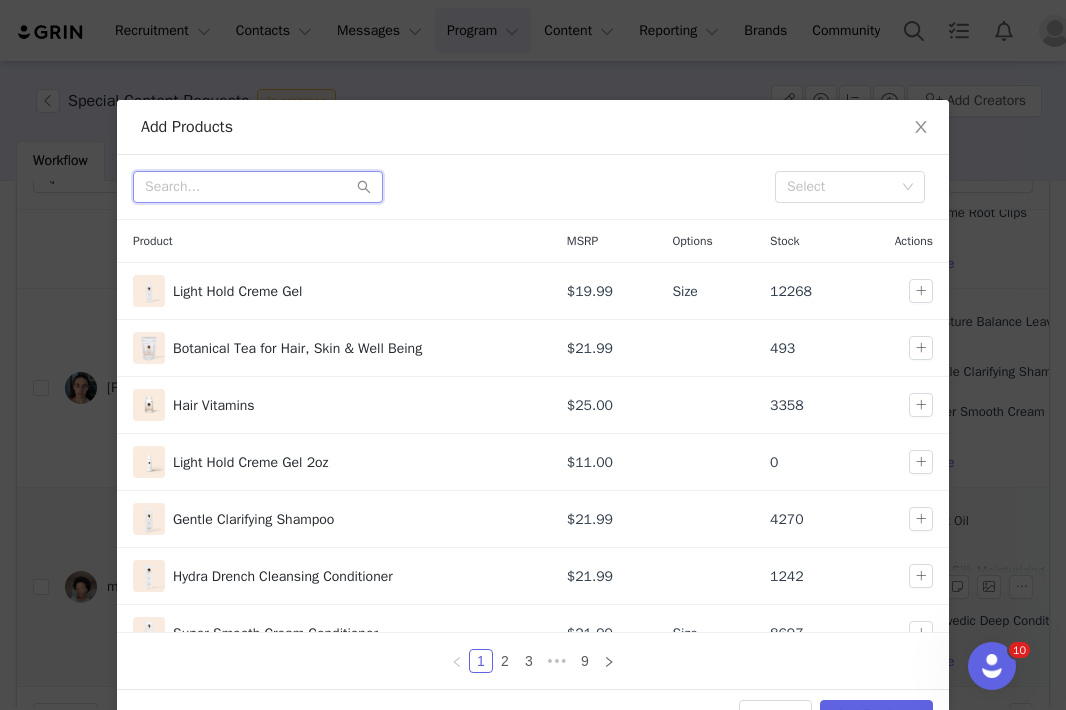 click at bounding box center (258, 187) 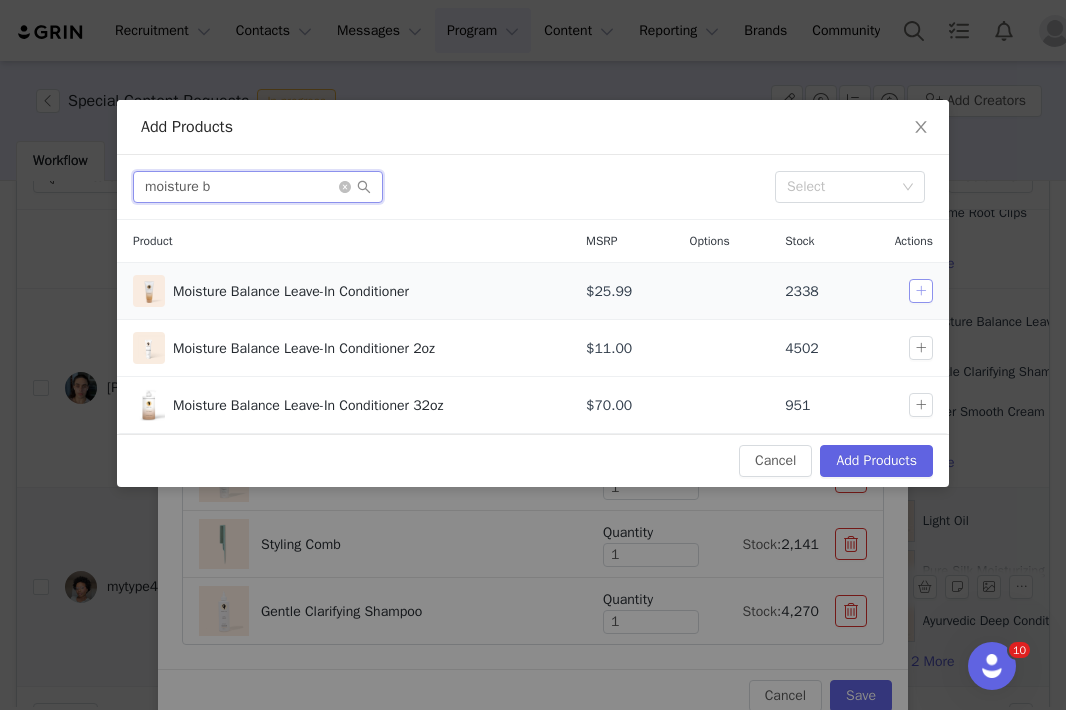type on "moisture b" 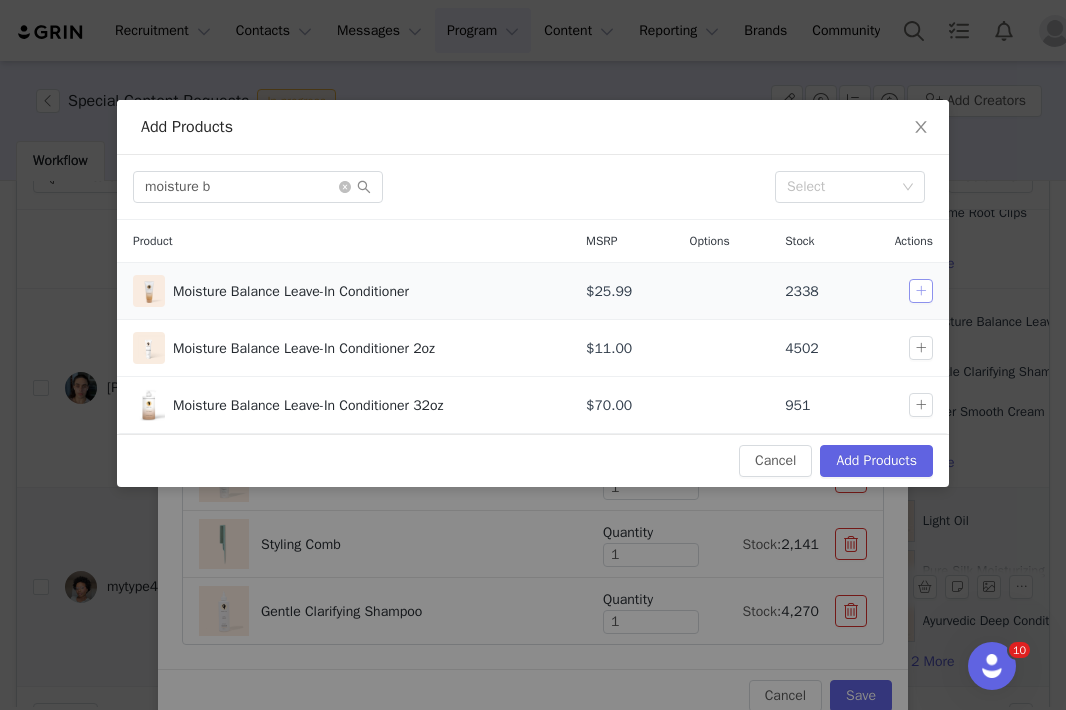 click at bounding box center [921, 291] 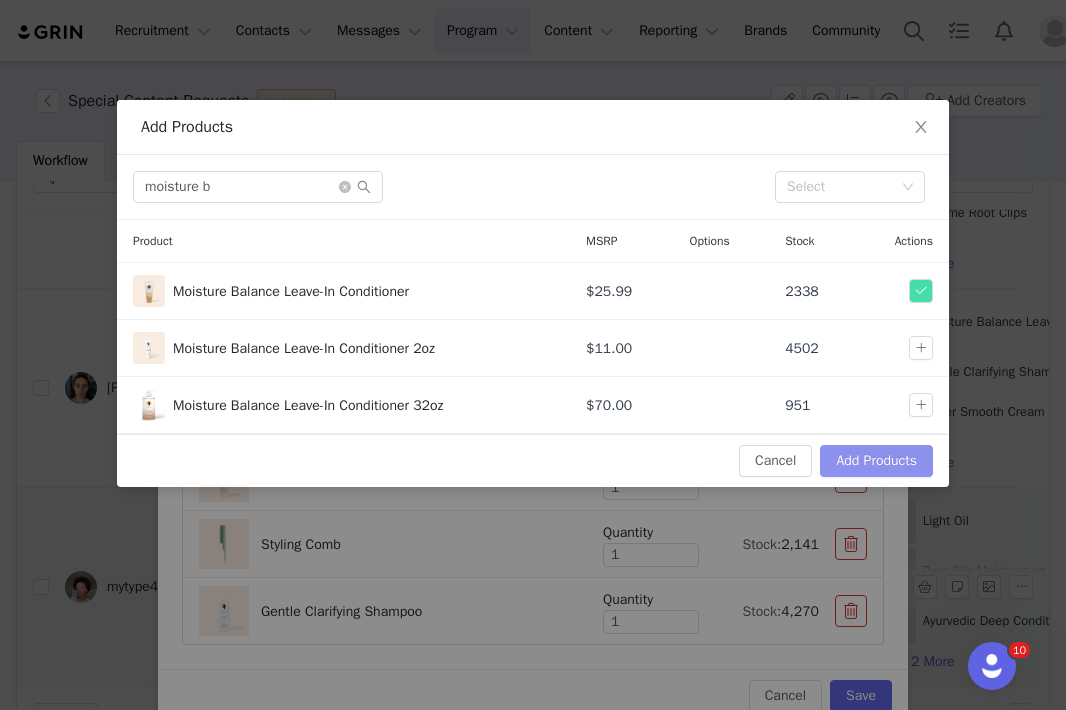 click on "Add Products" at bounding box center (876, 461) 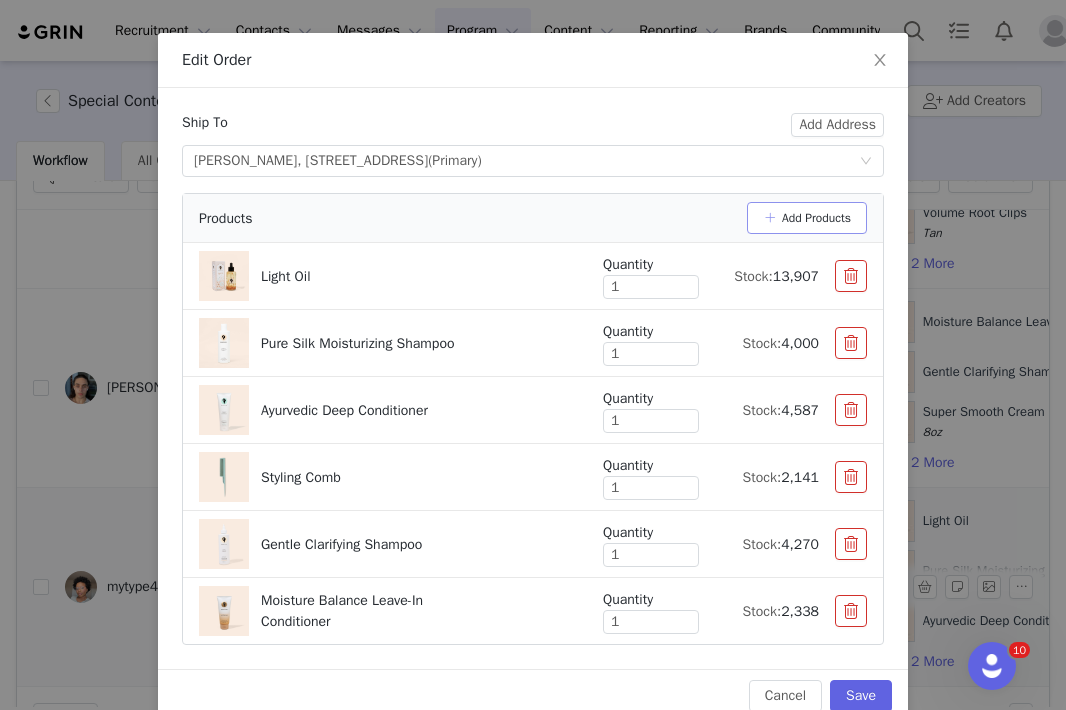 scroll, scrollTop: 93, scrollLeft: 0, axis: vertical 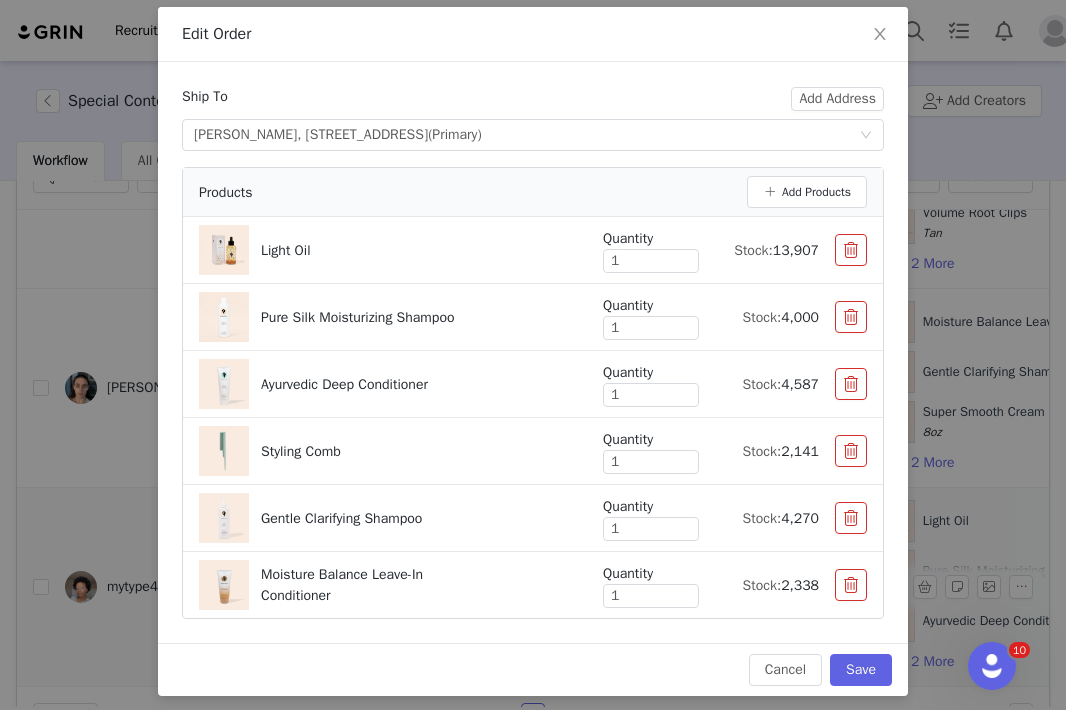 click on "Light Oil" at bounding box center (385, 250) 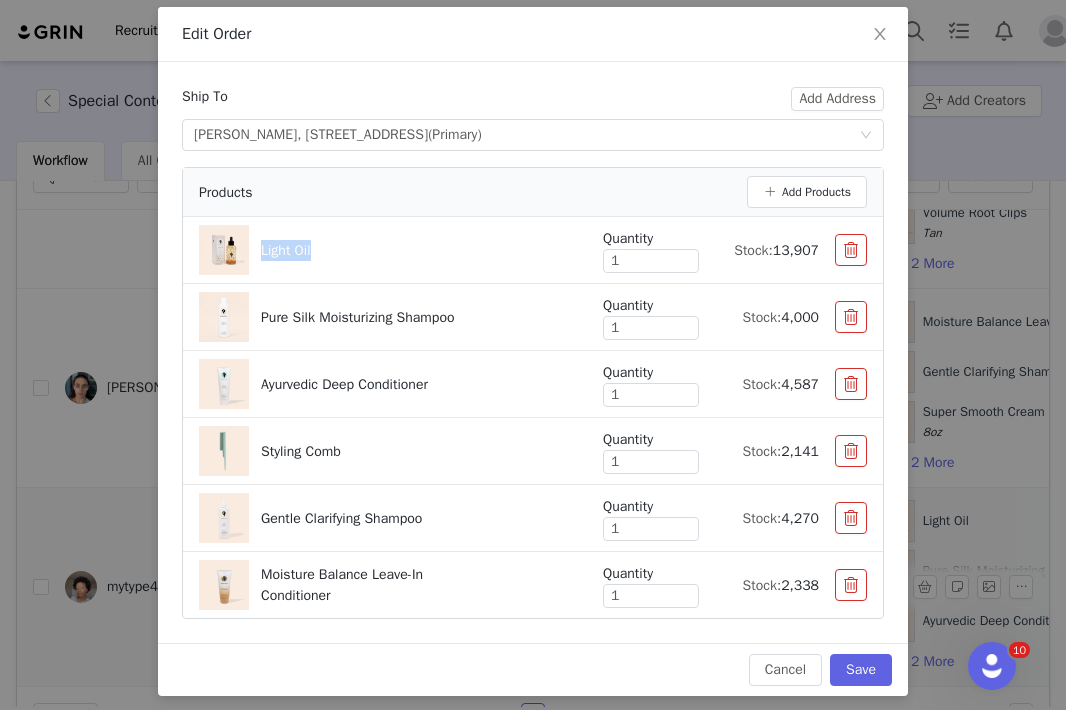 click on "Light Oil" at bounding box center [385, 250] 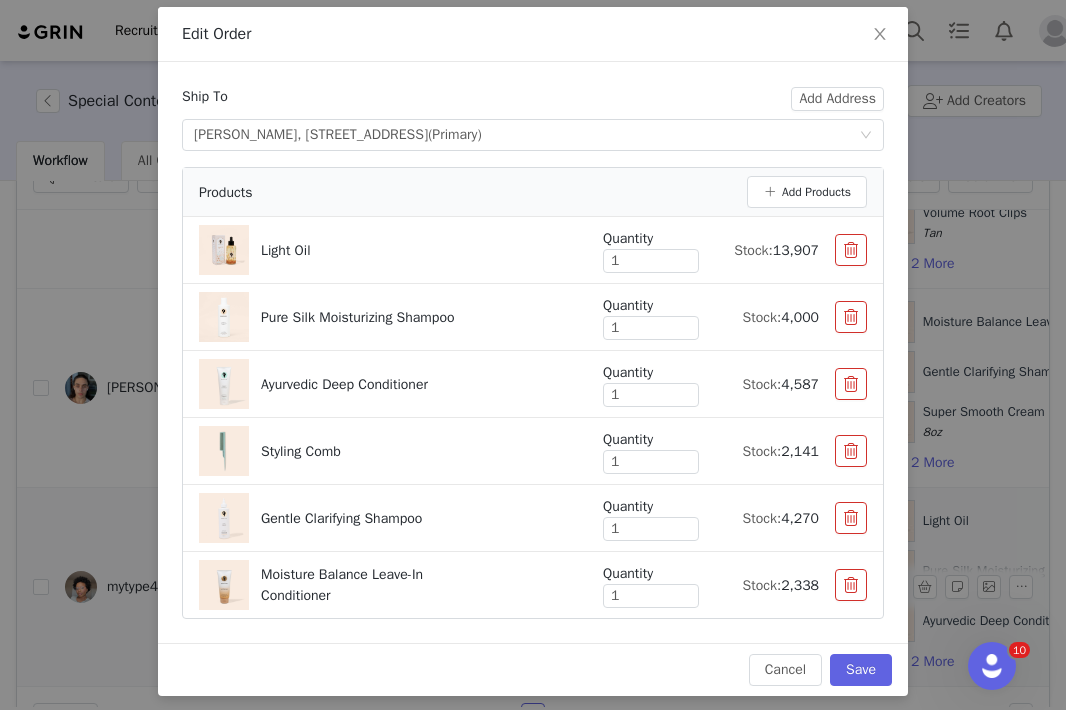 click on "Light Oil" at bounding box center (385, 250) 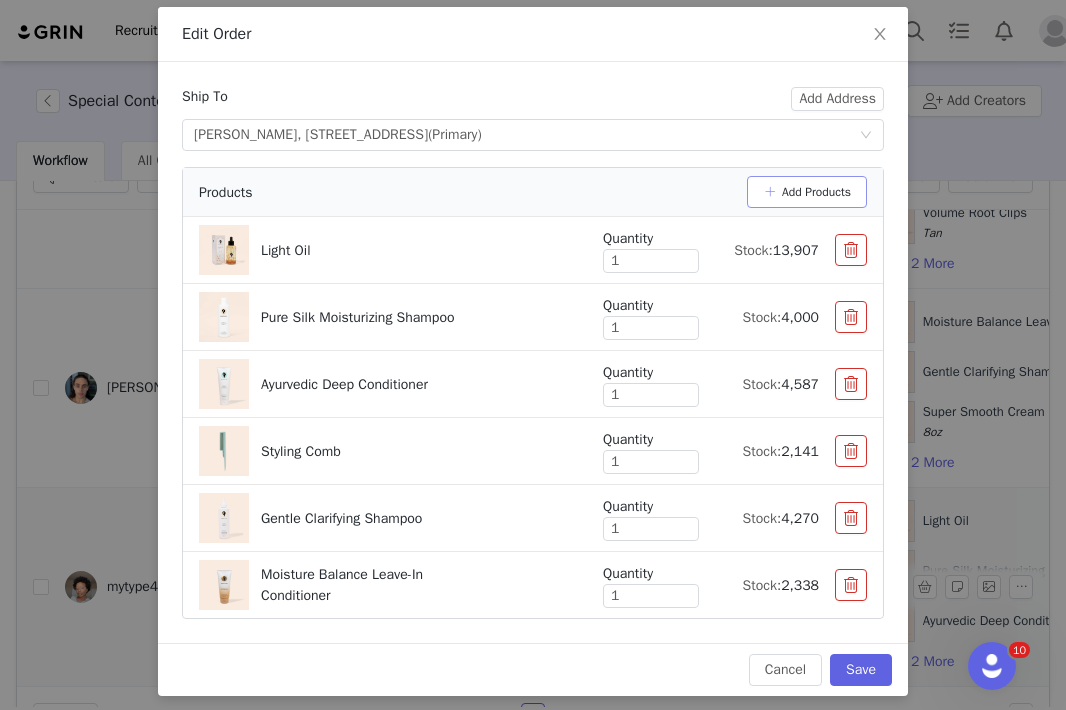 click on "Add Products" at bounding box center [807, 192] 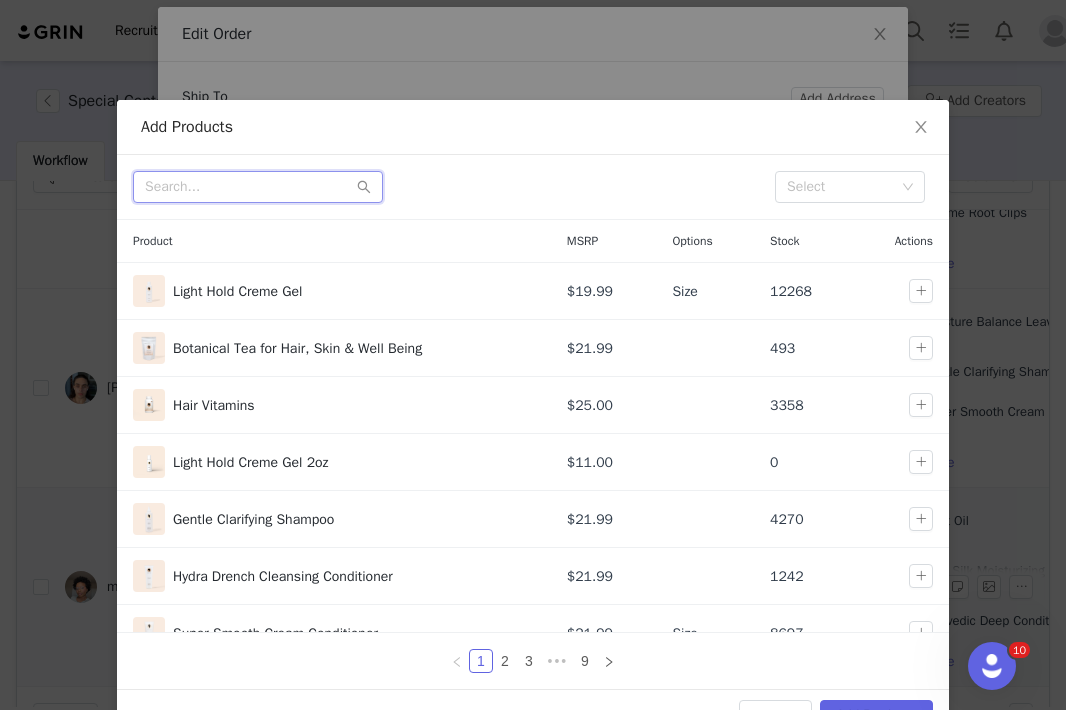 click at bounding box center (258, 187) 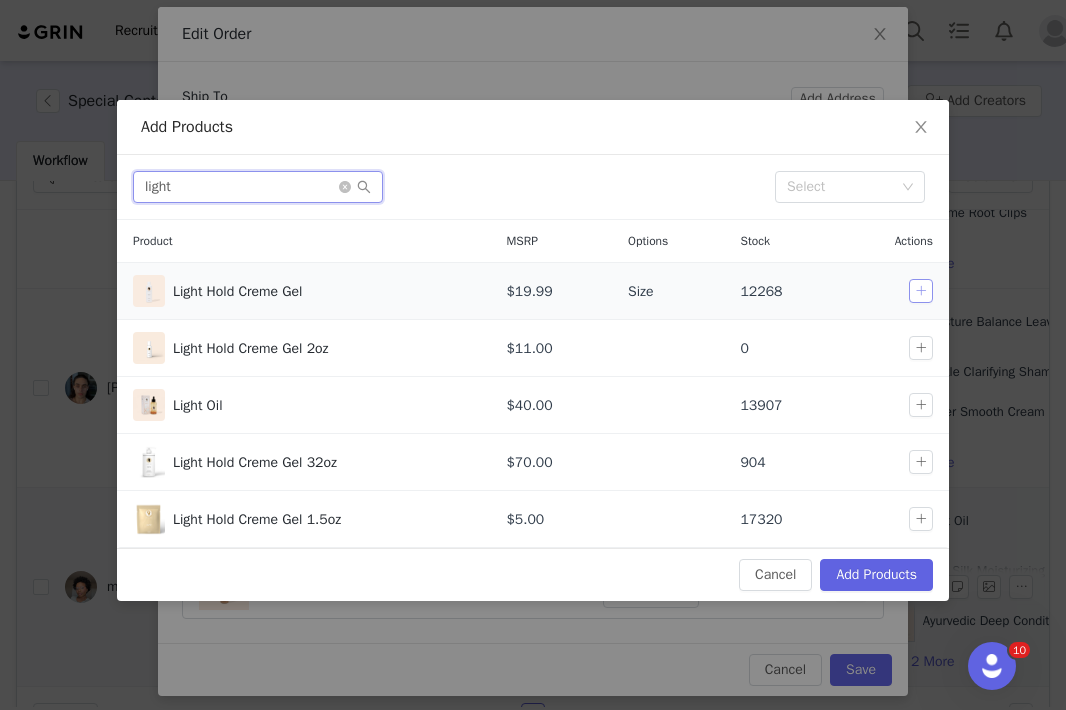 type on "light" 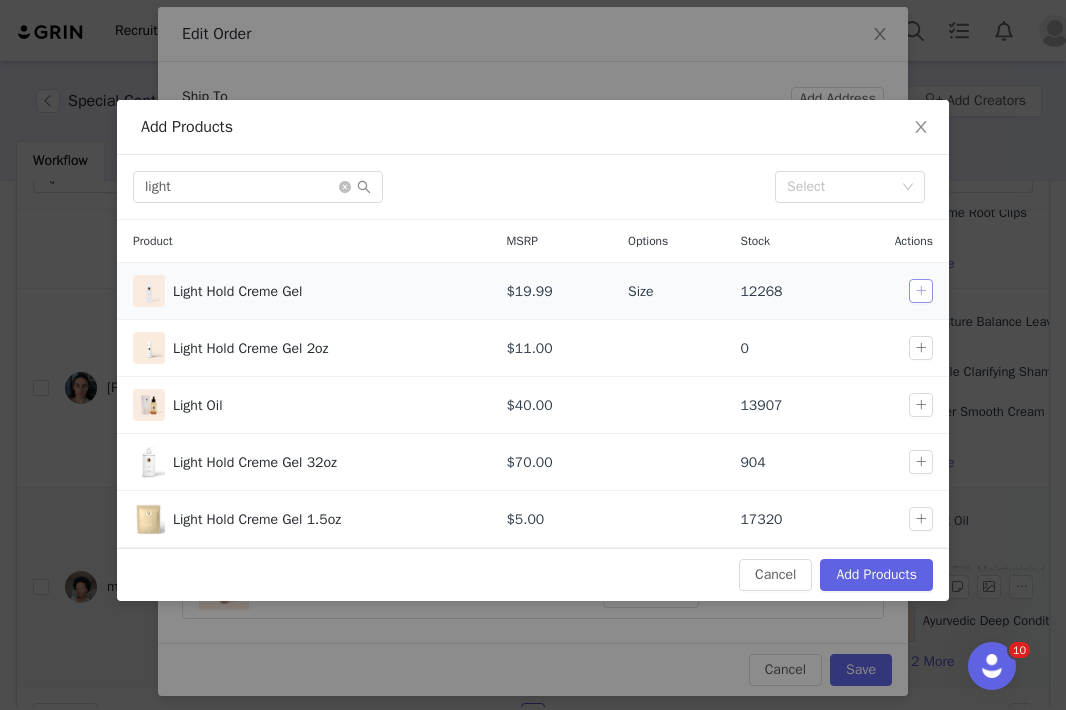 click at bounding box center (921, 291) 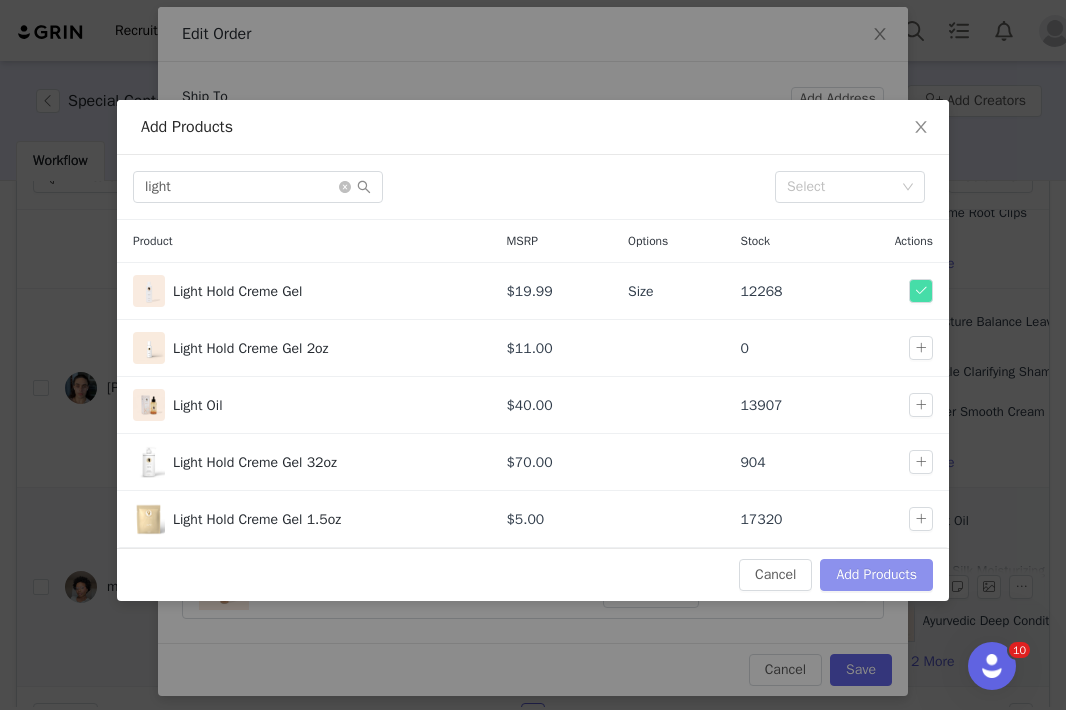 click on "Add Products" at bounding box center [876, 575] 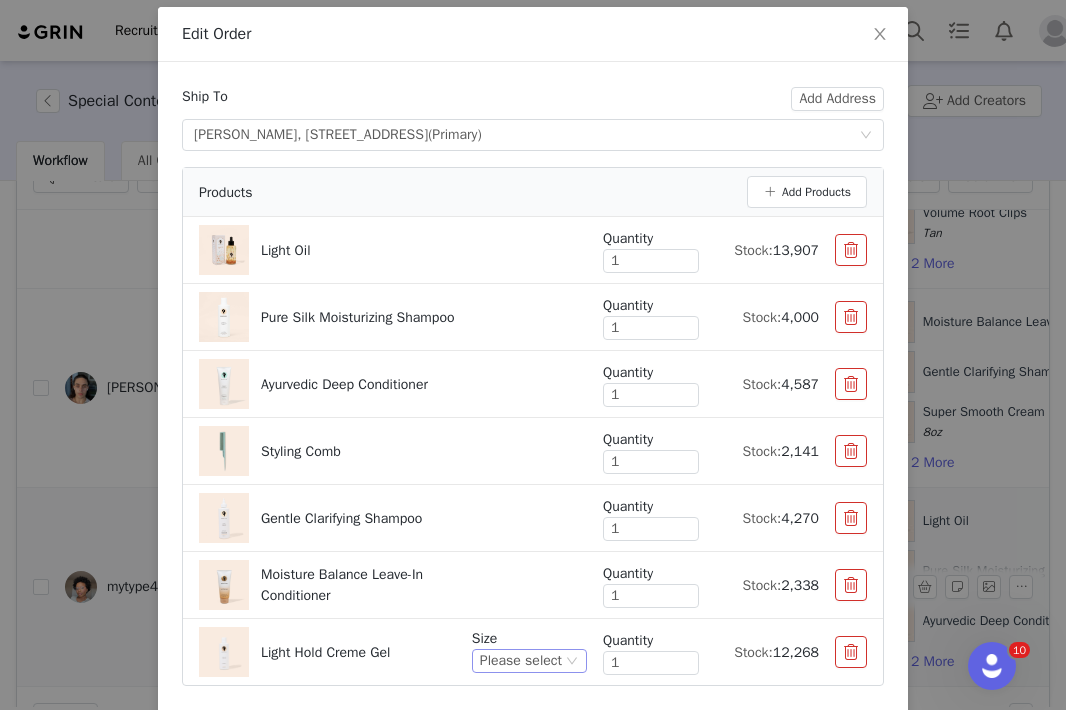 click on "Please select" at bounding box center (521, 661) 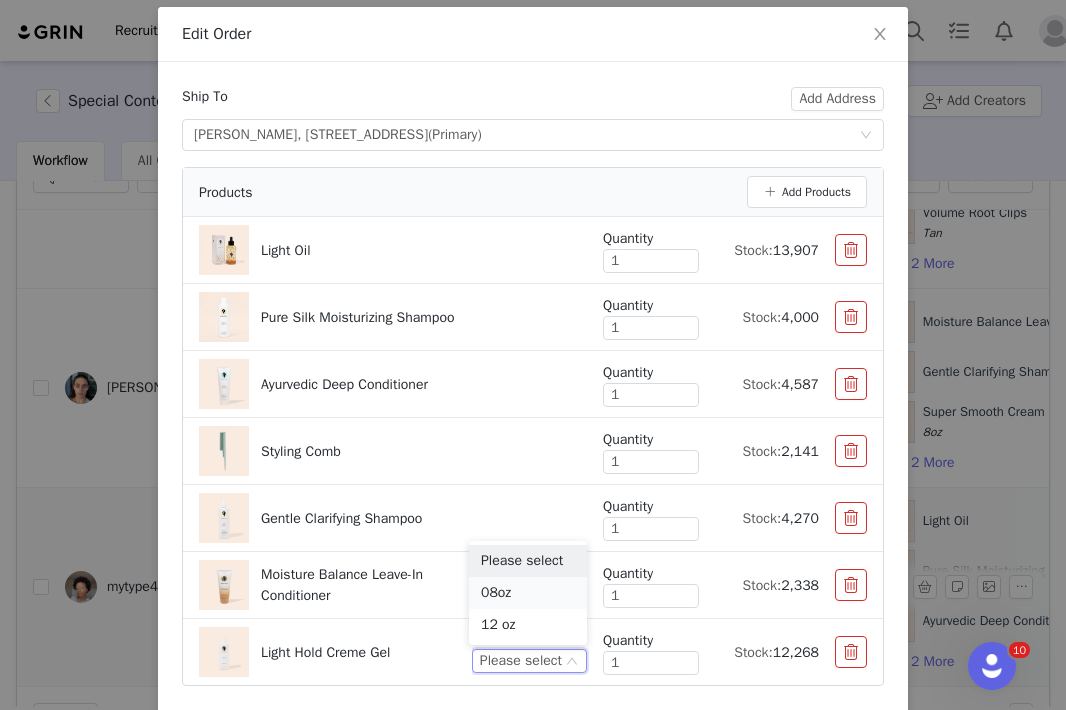 click on "08oz" at bounding box center (528, 593) 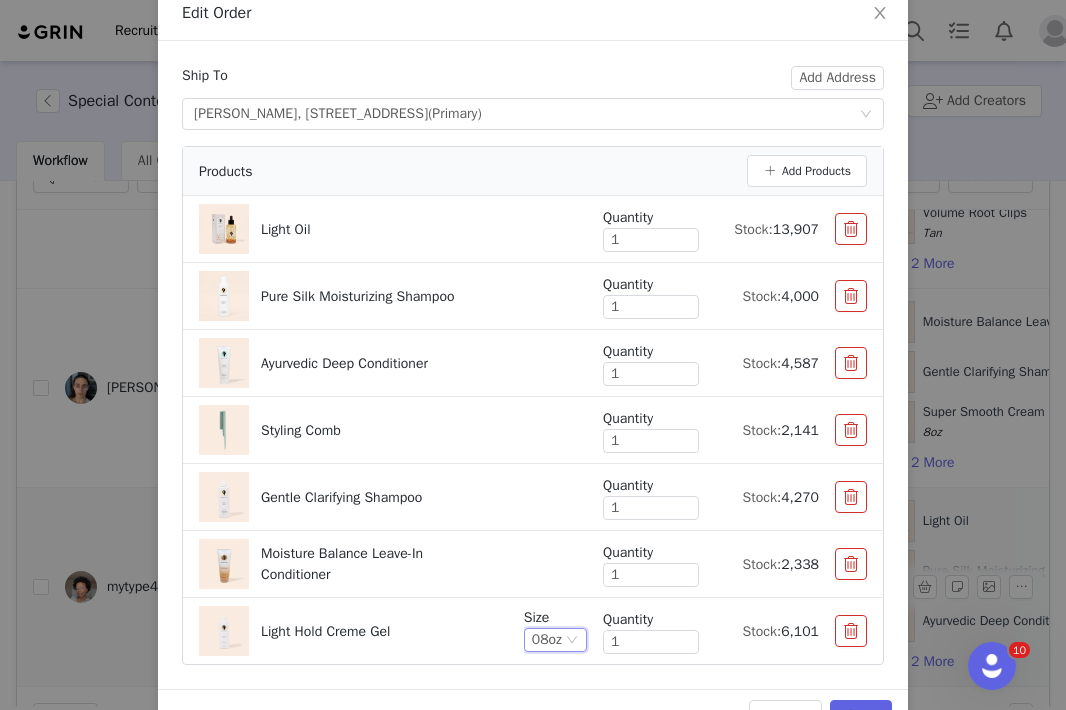 scroll, scrollTop: 115, scrollLeft: 0, axis: vertical 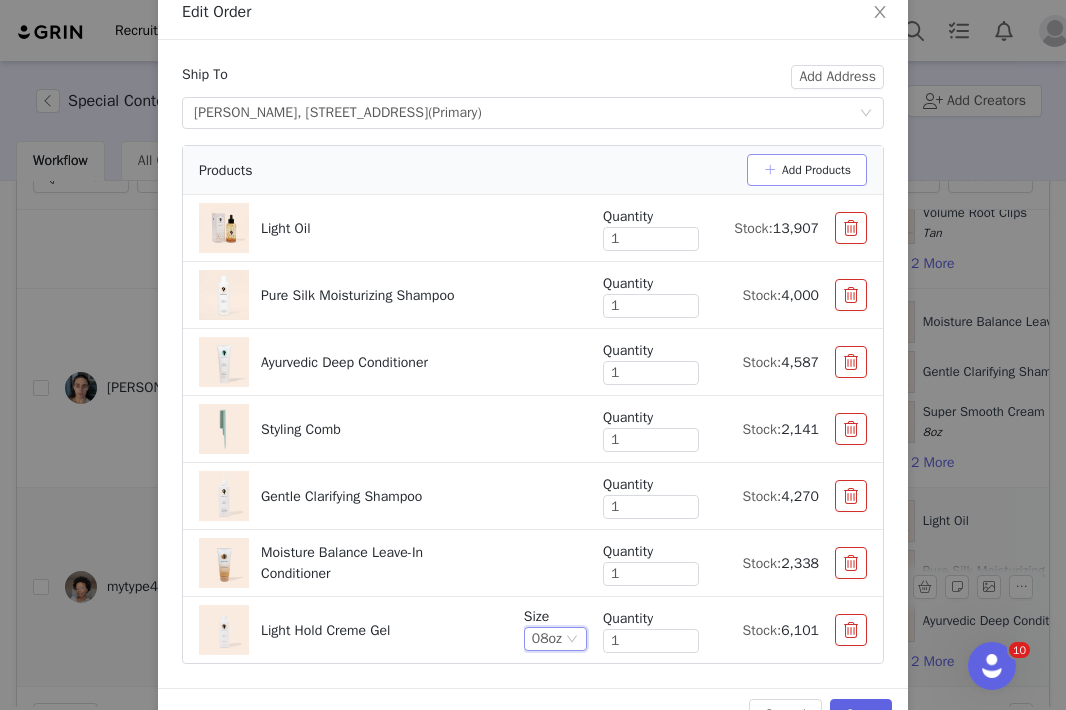 click on "Add Products" at bounding box center (807, 170) 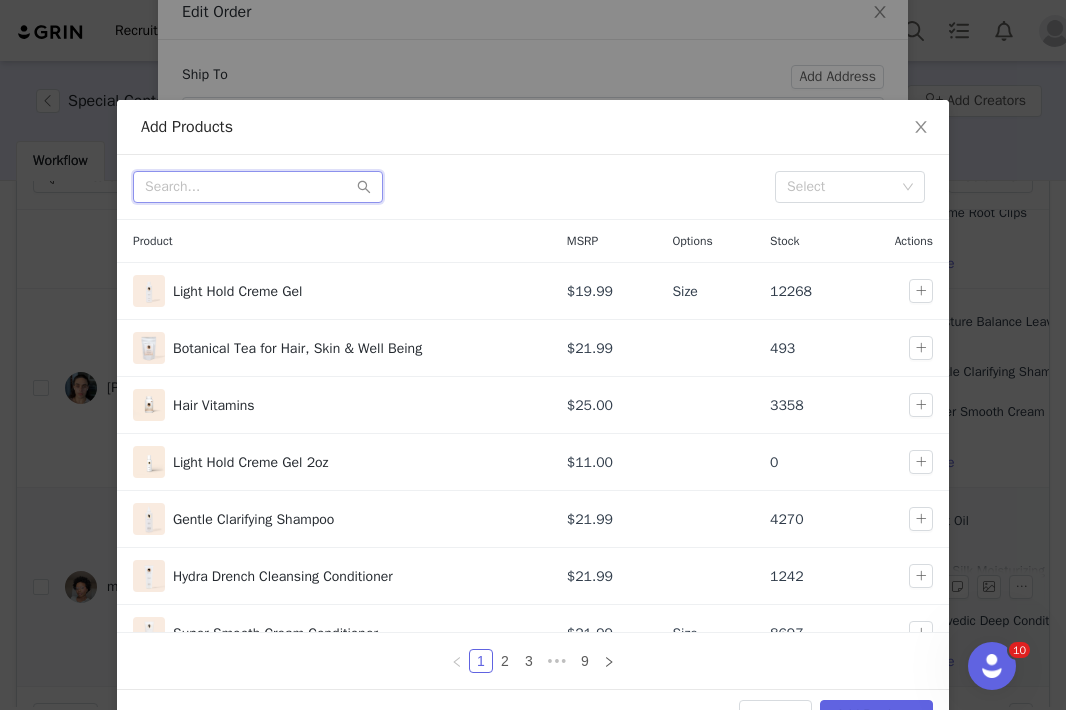click at bounding box center [258, 187] 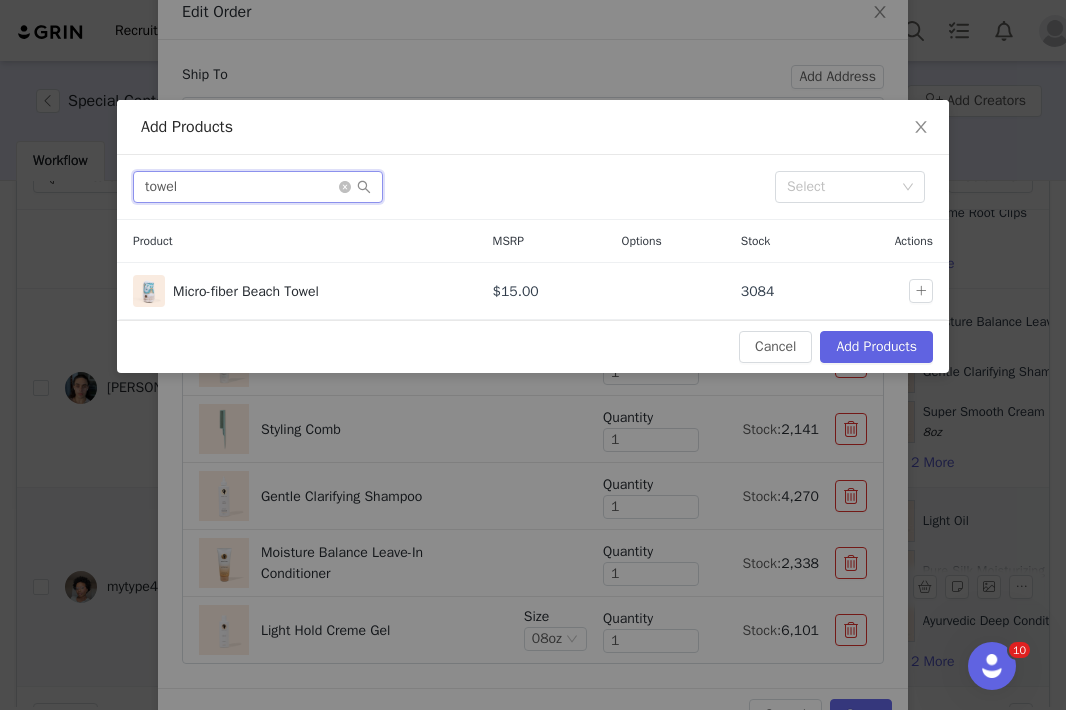 type on "towel" 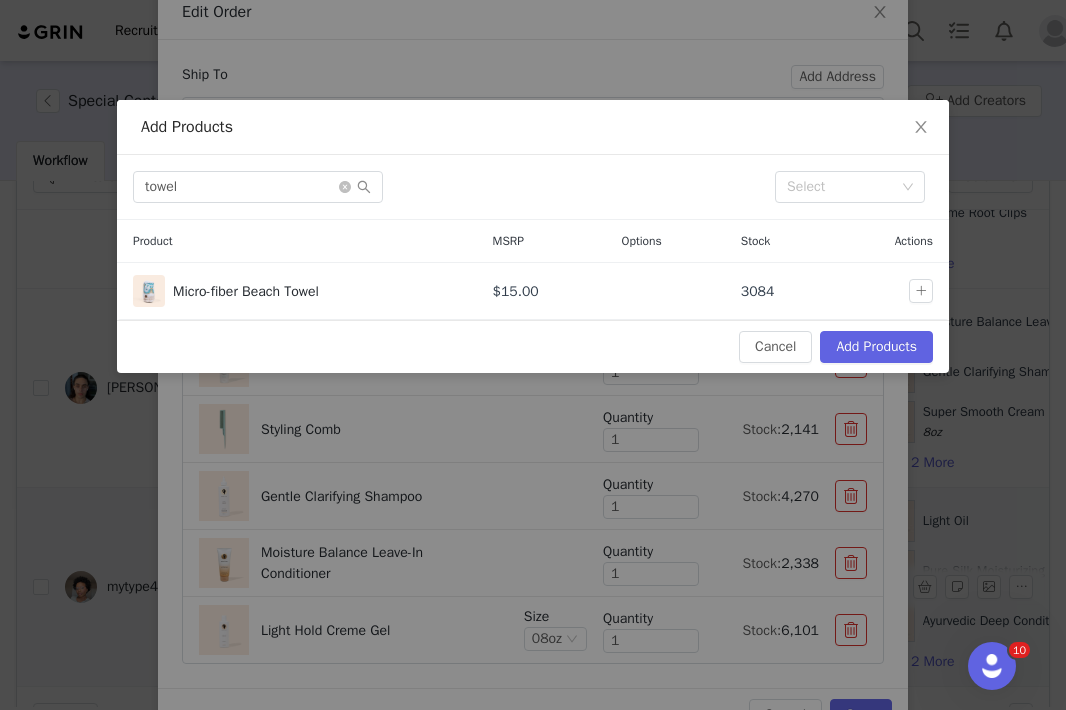 click on "towel     Select" at bounding box center [533, 187] 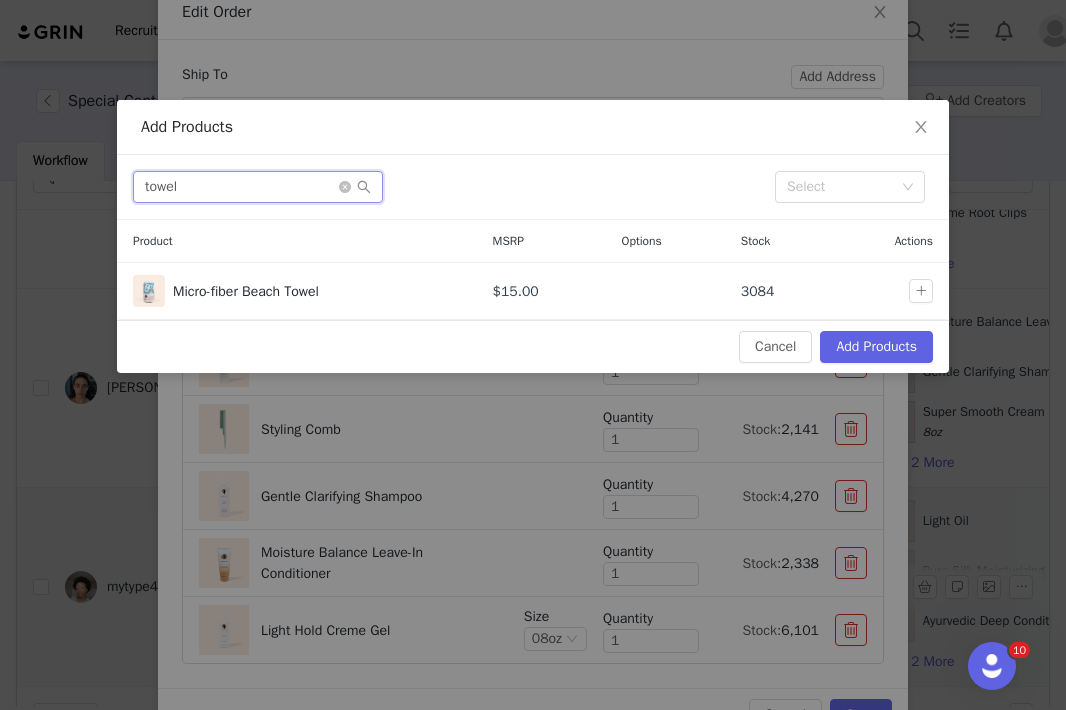 click on "towel" at bounding box center (258, 187) 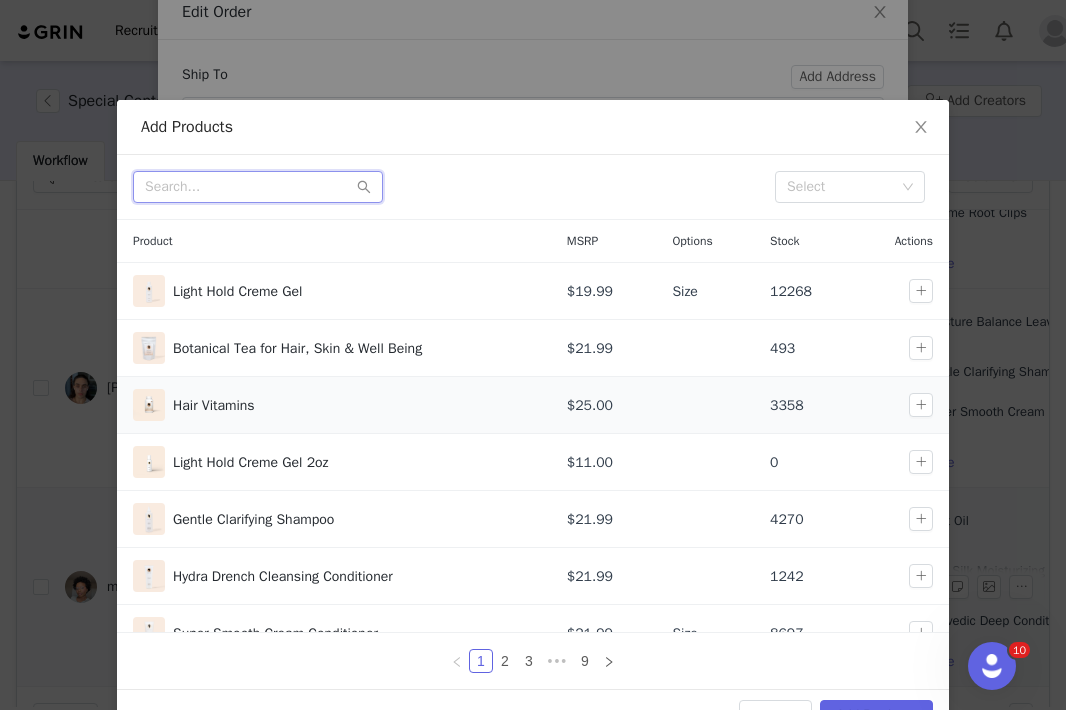 scroll, scrollTop: 200, scrollLeft: 0, axis: vertical 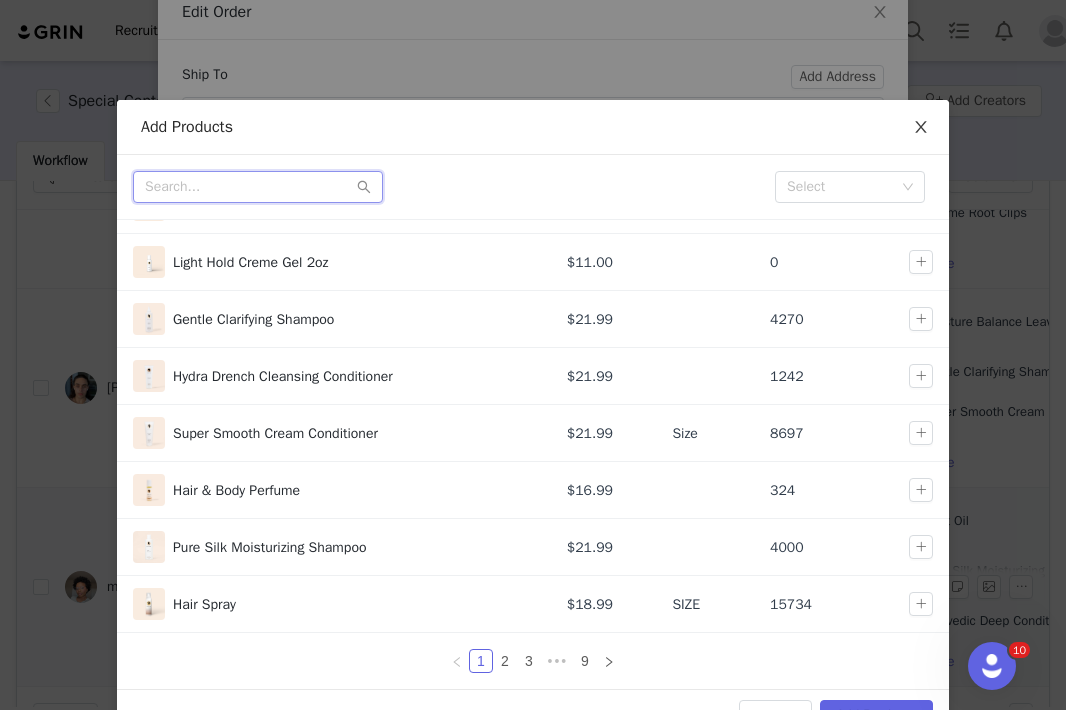 type 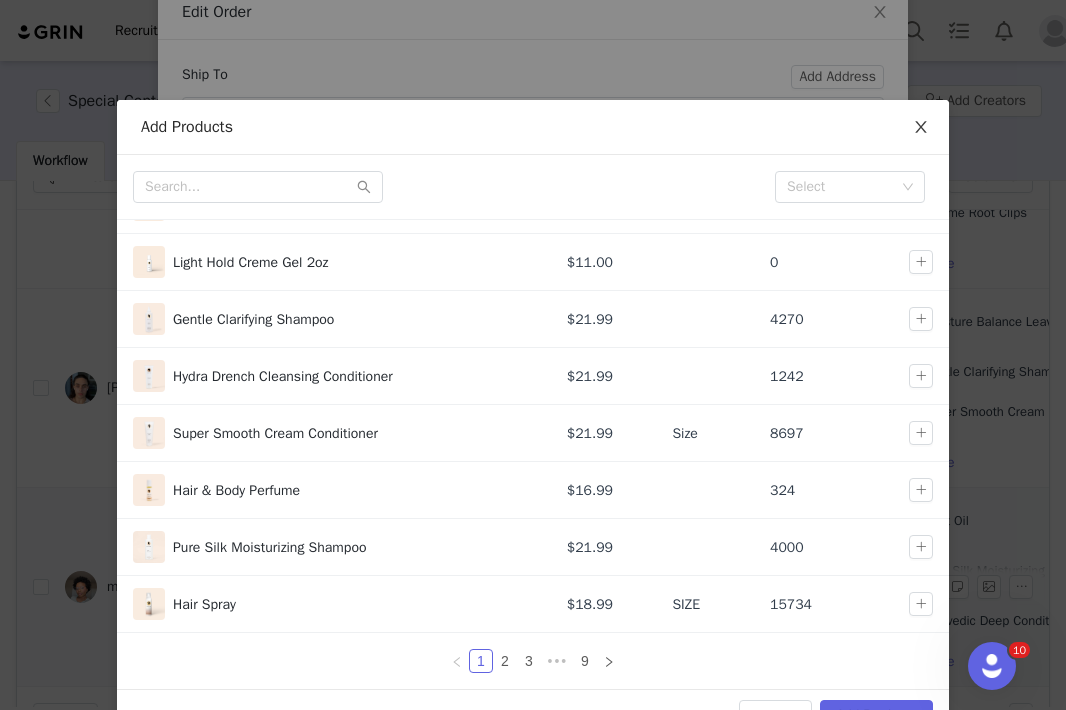 click 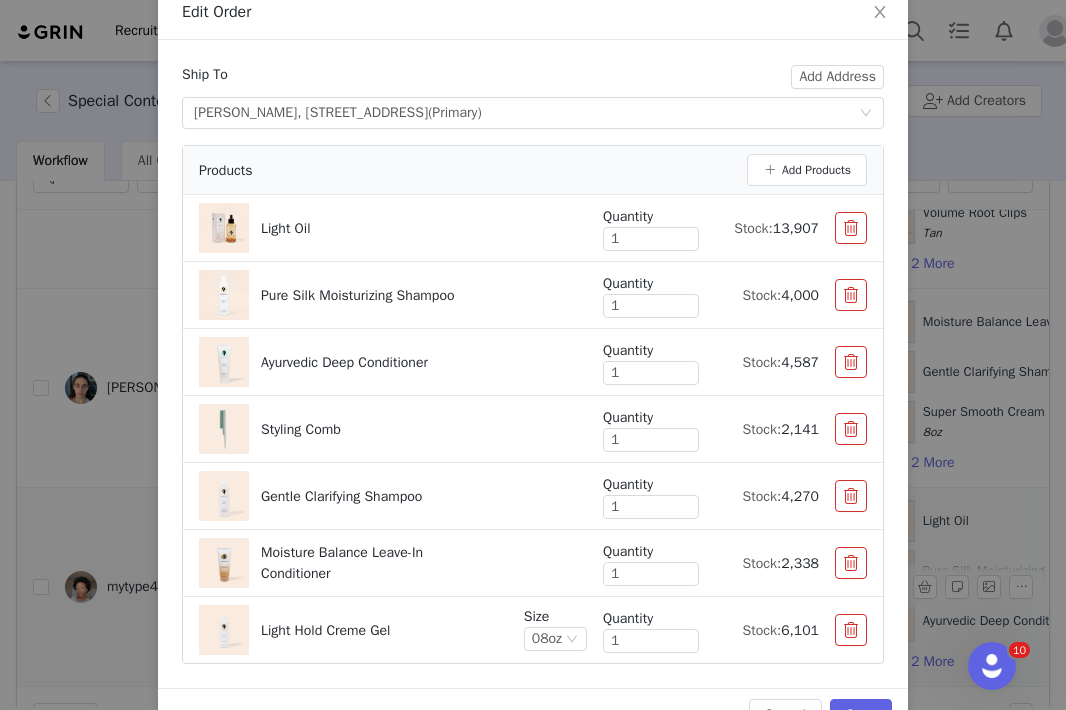 click on "Ship To      Add Address Select shipping address  Tyra Booker, 180 South Brook Dr., Leander, TX, 78641, United States  (Primary) Products     Add Products   Light Oil     Quantity 1  Stock:  13,907   Pure Silk Moisturizing Shampoo     Quantity 1  Stock:  4,000   Ayurvedic Deep Conditioner     Quantity 1  Stock:  4,587   Styling Comb     Quantity 1  Stock:  2,141   Gentle Clarifying Shampoo     Quantity 1  Stock:  4,270   Moisture Balance Leave-In Conditioner     Quantity 1  Stock:  2,338   Light Hold Creme Gel     Size 08oz Quantity 1  Stock:  6,101" at bounding box center [533, 364] 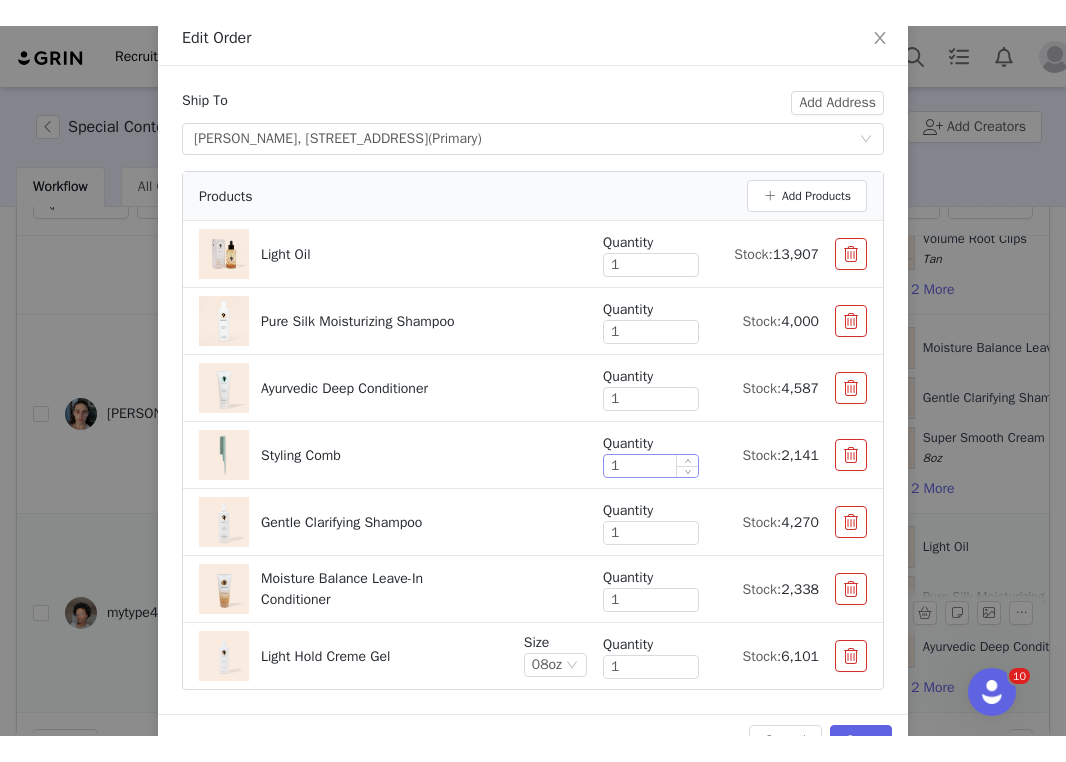 scroll, scrollTop: 170, scrollLeft: 0, axis: vertical 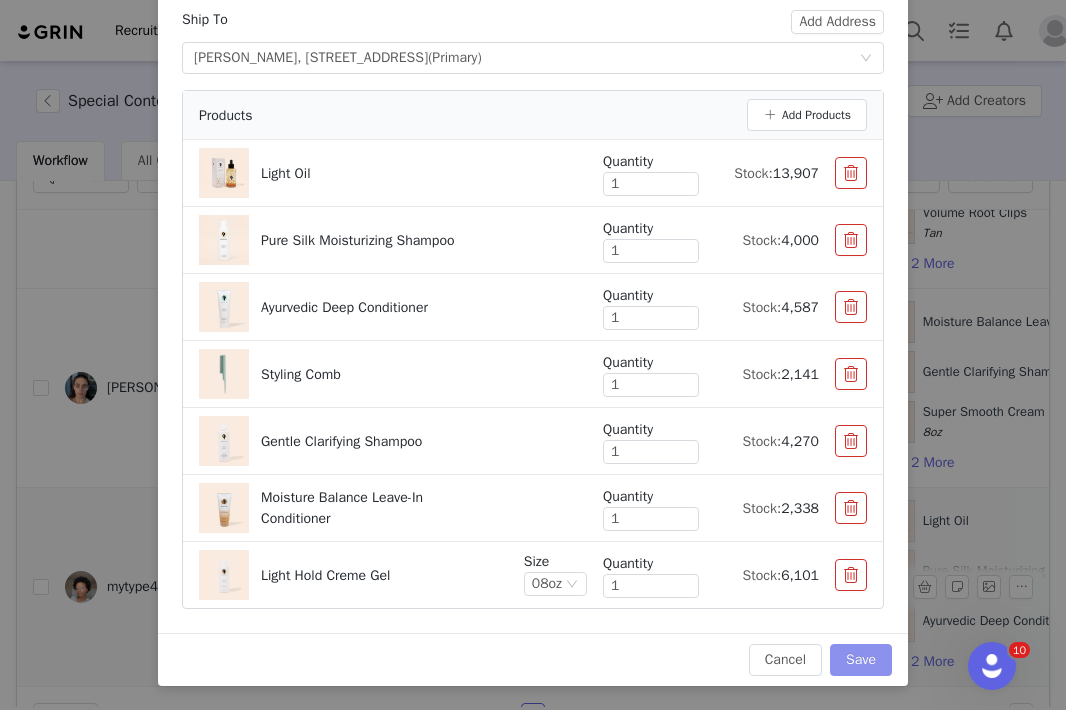 click on "Save" at bounding box center (861, 660) 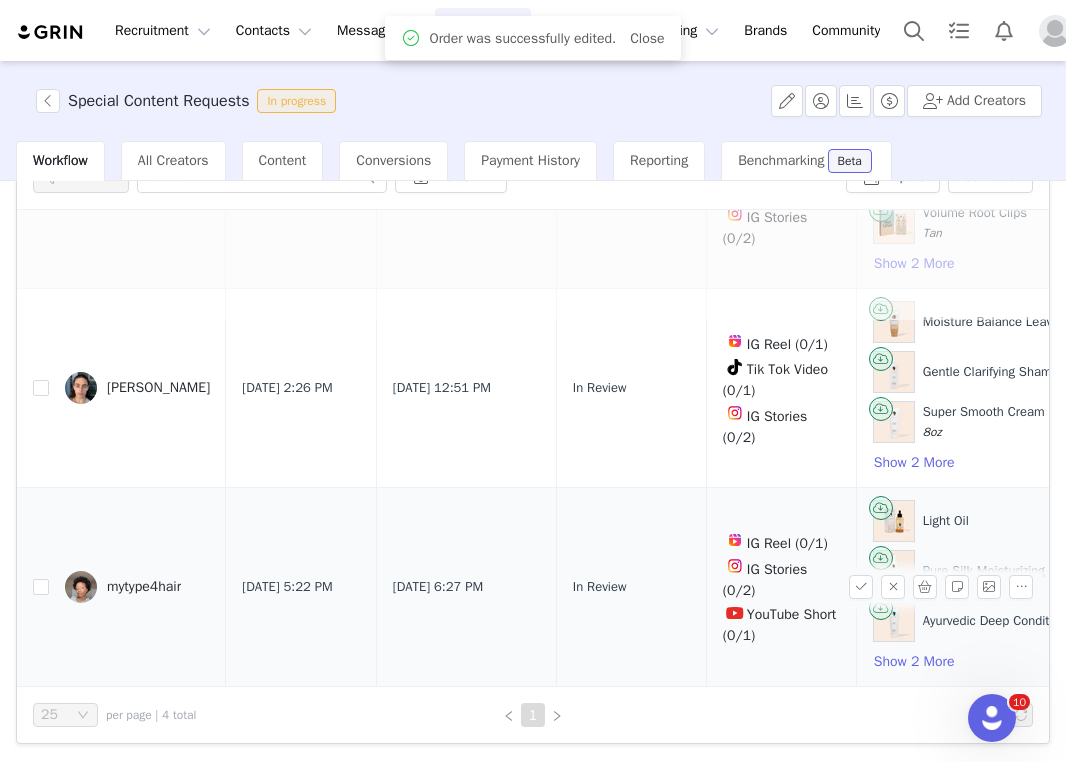 scroll, scrollTop: 0, scrollLeft: 0, axis: both 